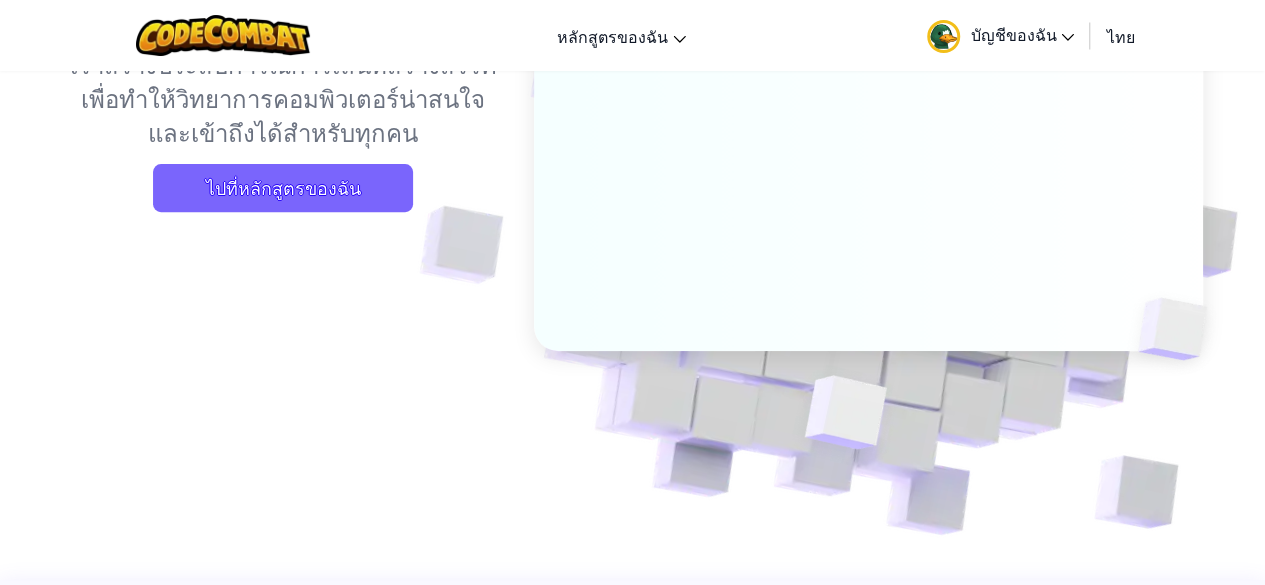 scroll, scrollTop: 200, scrollLeft: 0, axis: vertical 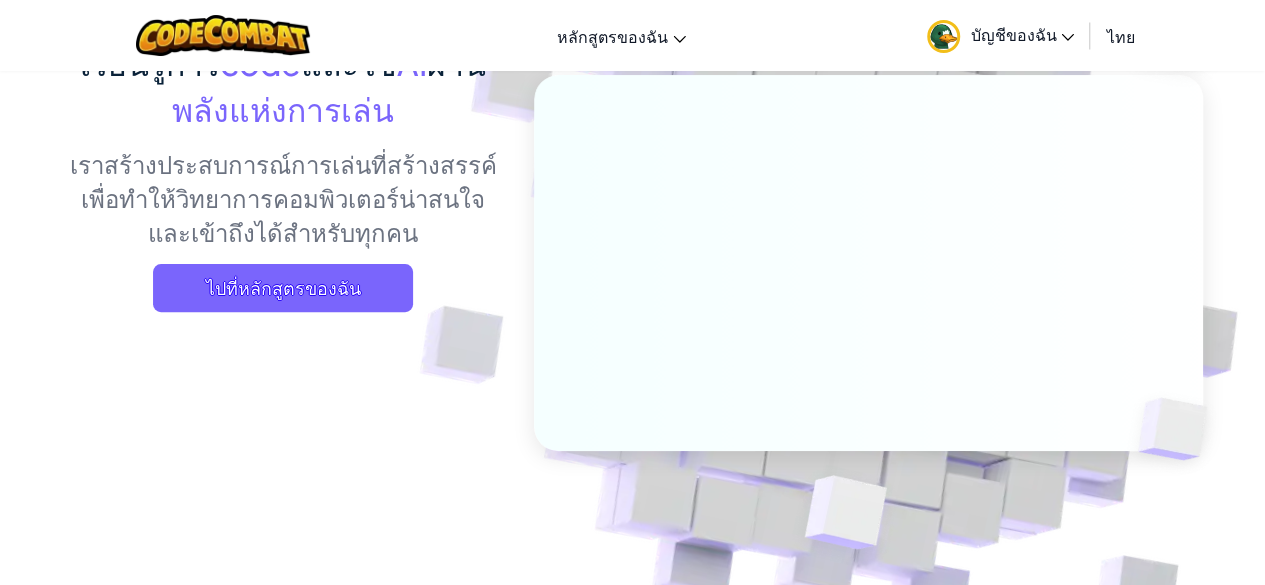 drag, startPoint x: 866, startPoint y: 19, endPoint x: 903, endPoint y: 19, distance: 37 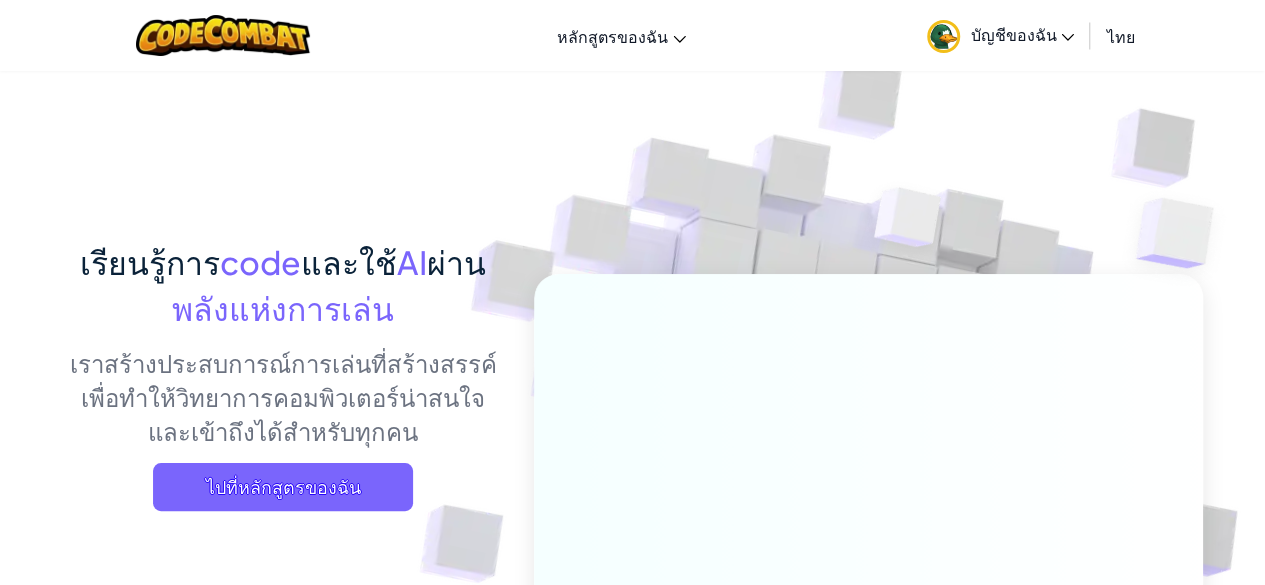 scroll, scrollTop: 0, scrollLeft: 0, axis: both 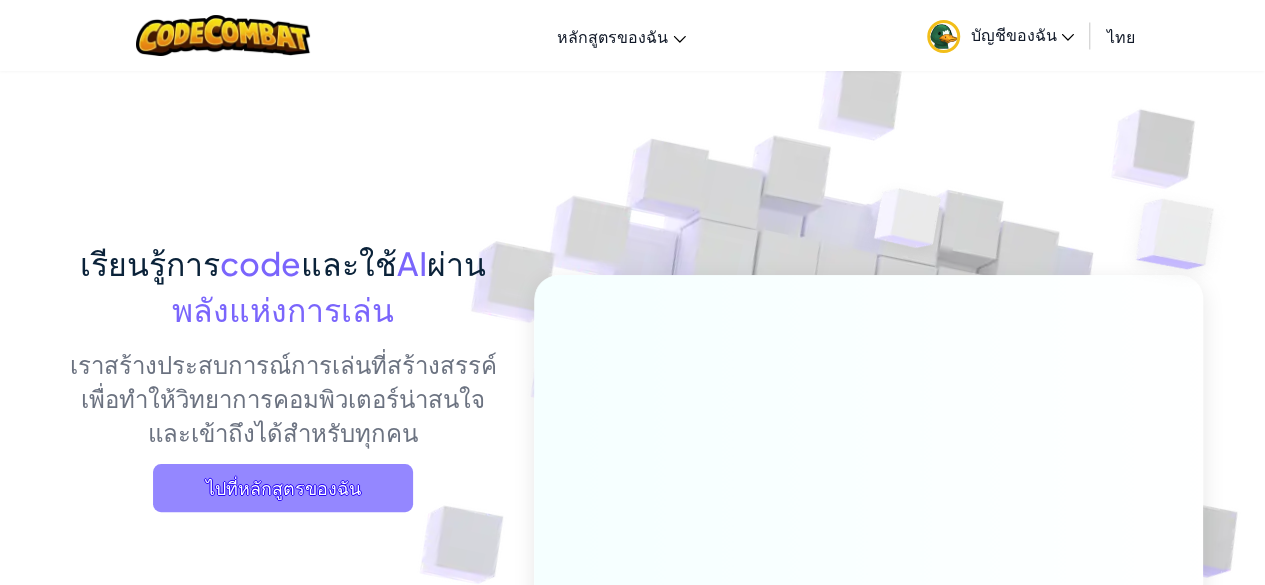 click on "ไปที่หลักสูตรของฉัน" at bounding box center (283, 488) 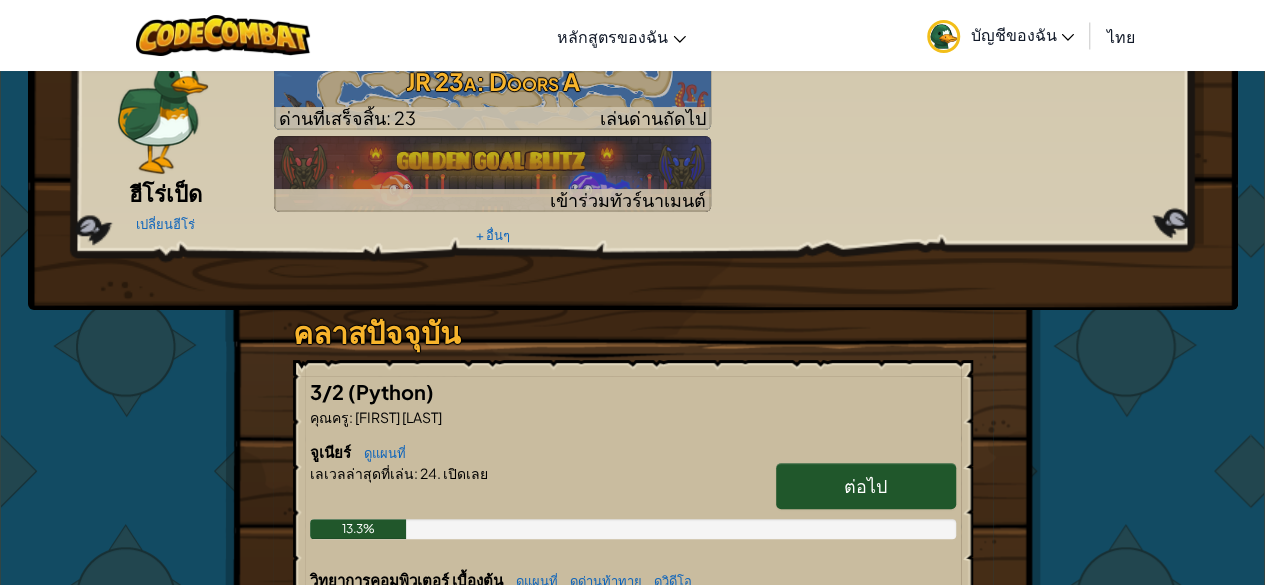 scroll, scrollTop: 30, scrollLeft: 0, axis: vertical 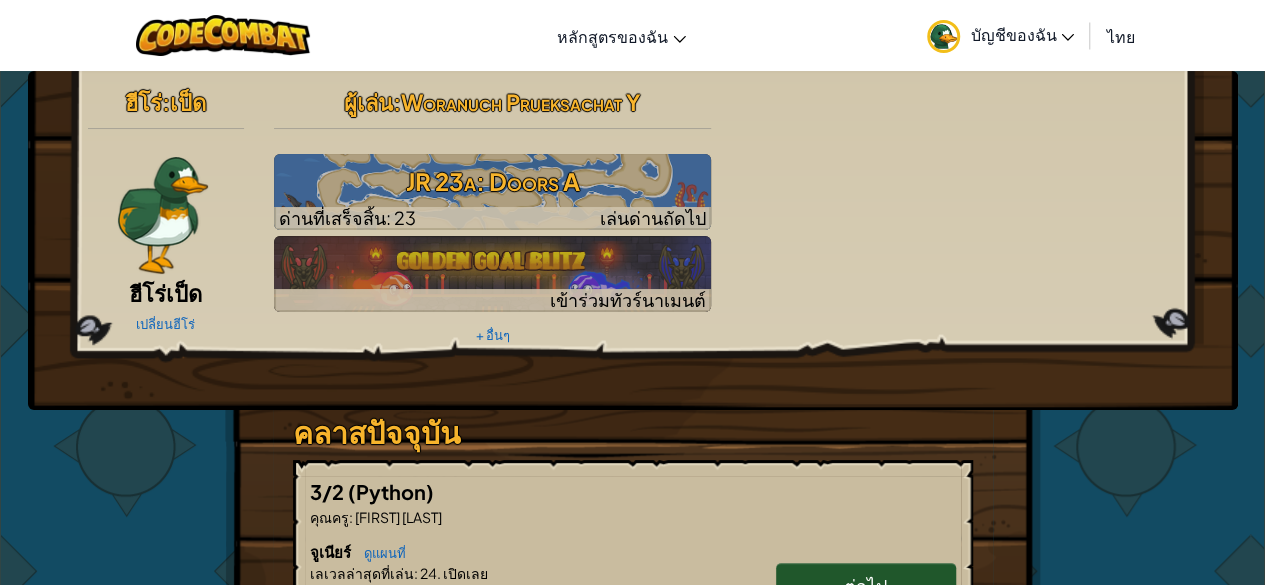 drag, startPoint x: 754, startPoint y: 95, endPoint x: 652, endPoint y: 405, distance: 326.34952 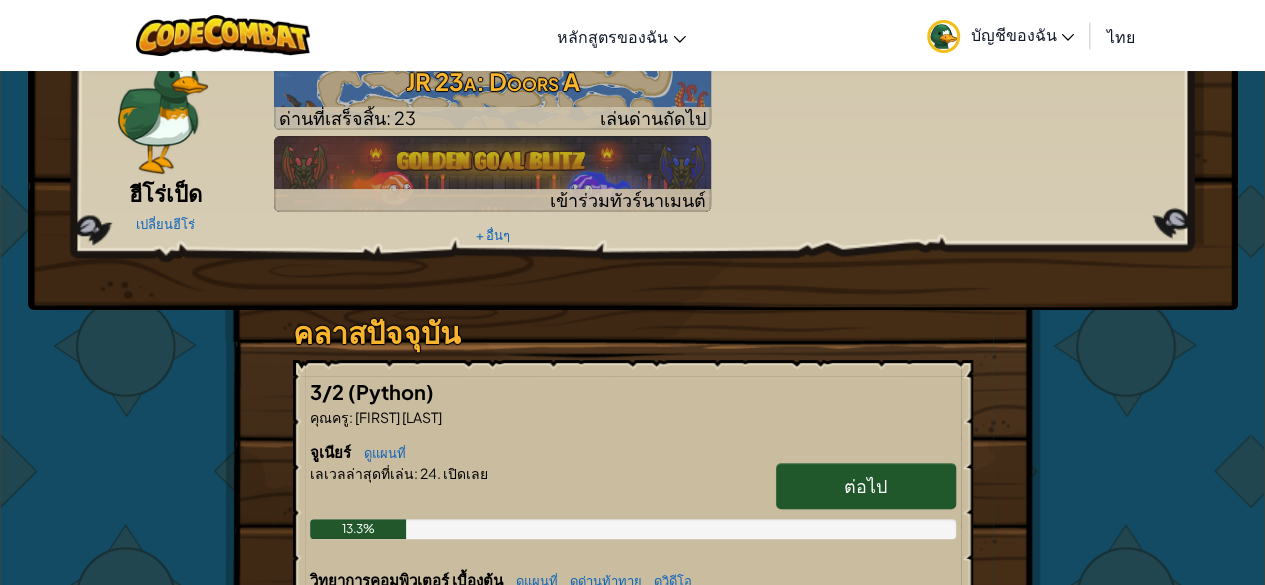 click on "ต่อไป" at bounding box center (866, 486) 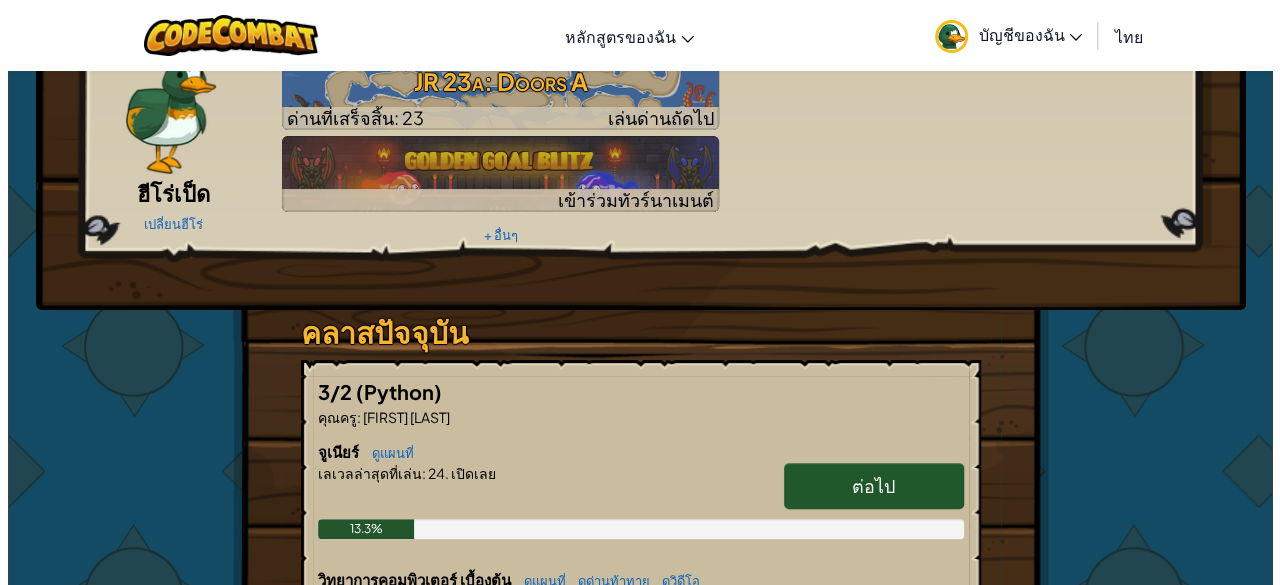 scroll, scrollTop: 0, scrollLeft: 0, axis: both 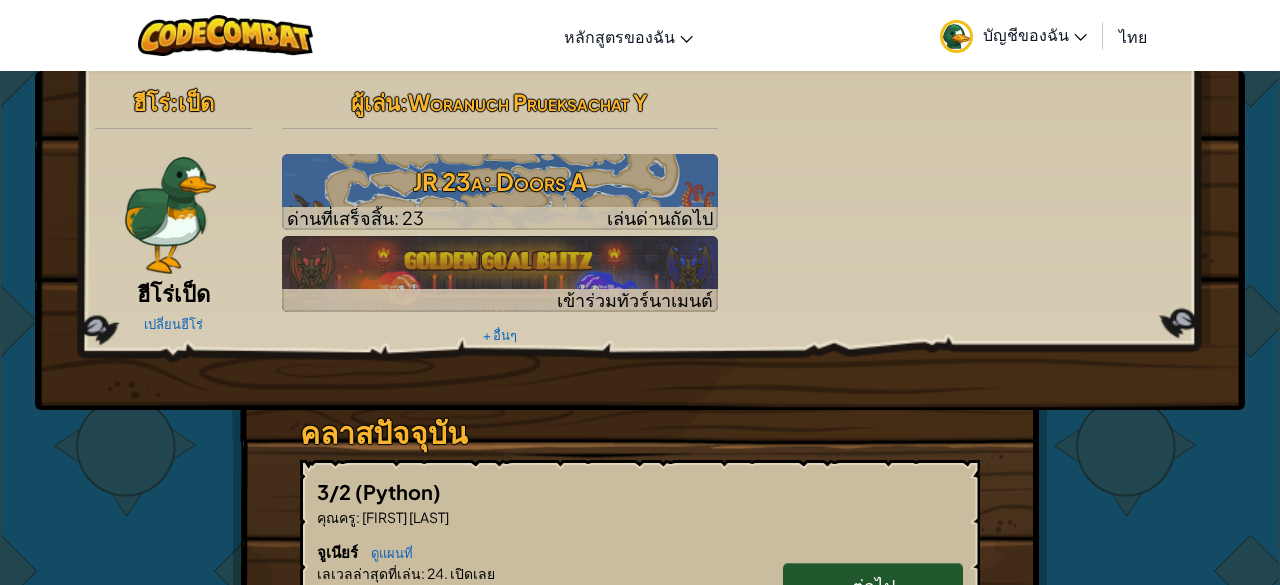 select on "th" 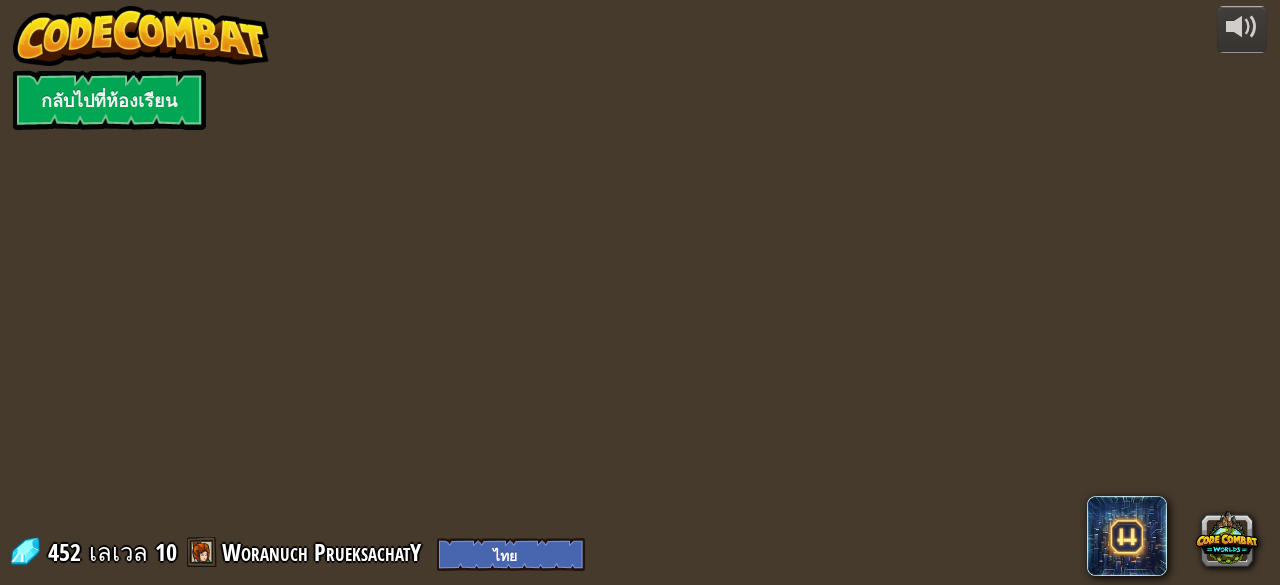 select on "th" 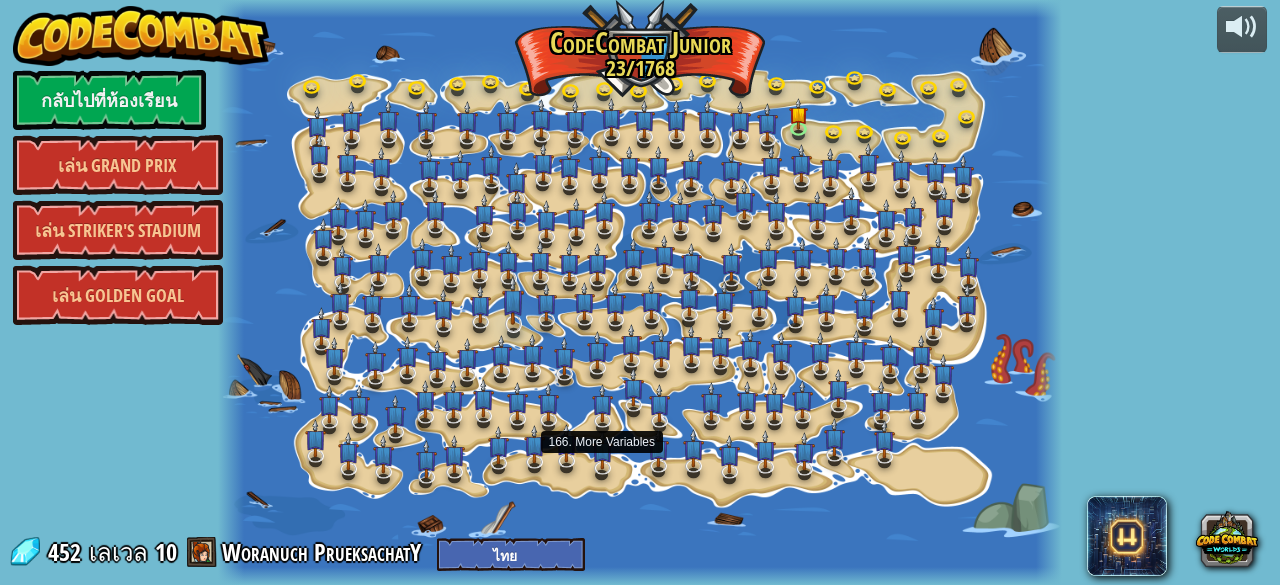 select on "th" 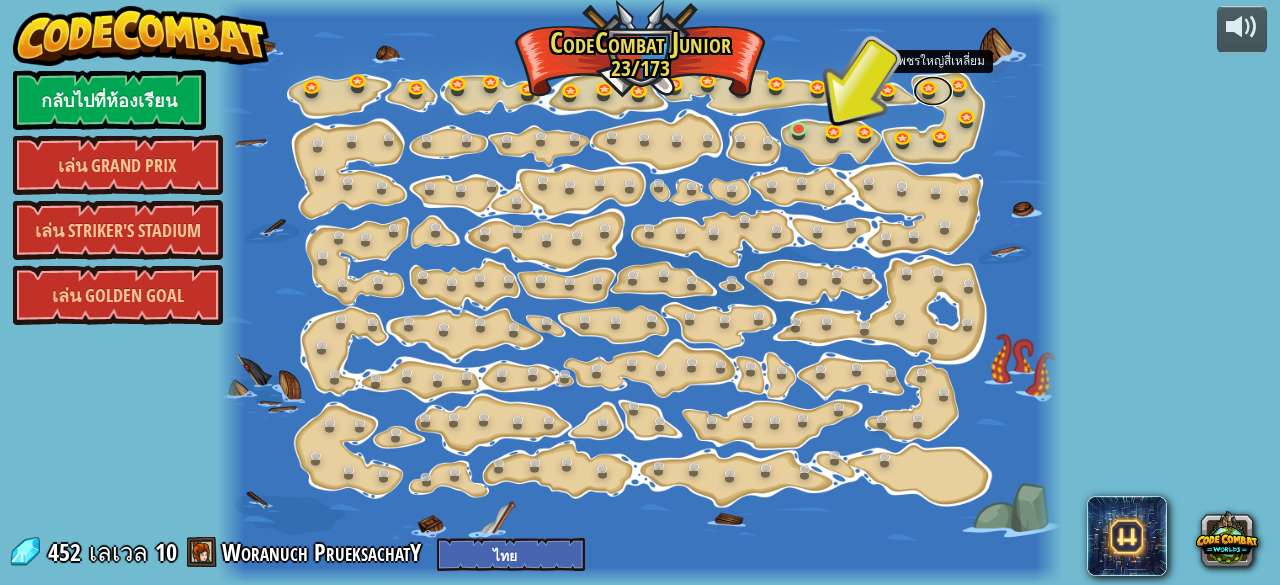 drag, startPoint x: 916, startPoint y: 92, endPoint x: 891, endPoint y: 197, distance: 107.935165 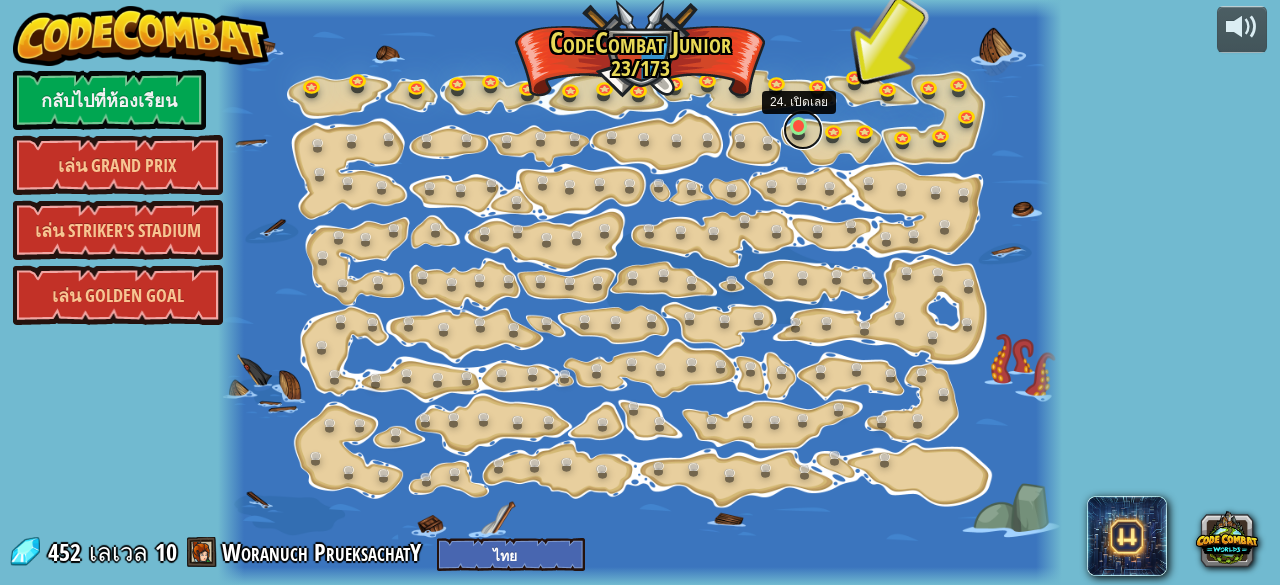 drag, startPoint x: 891, startPoint y: 197, endPoint x: 800, endPoint y: 122, distance: 117.923706 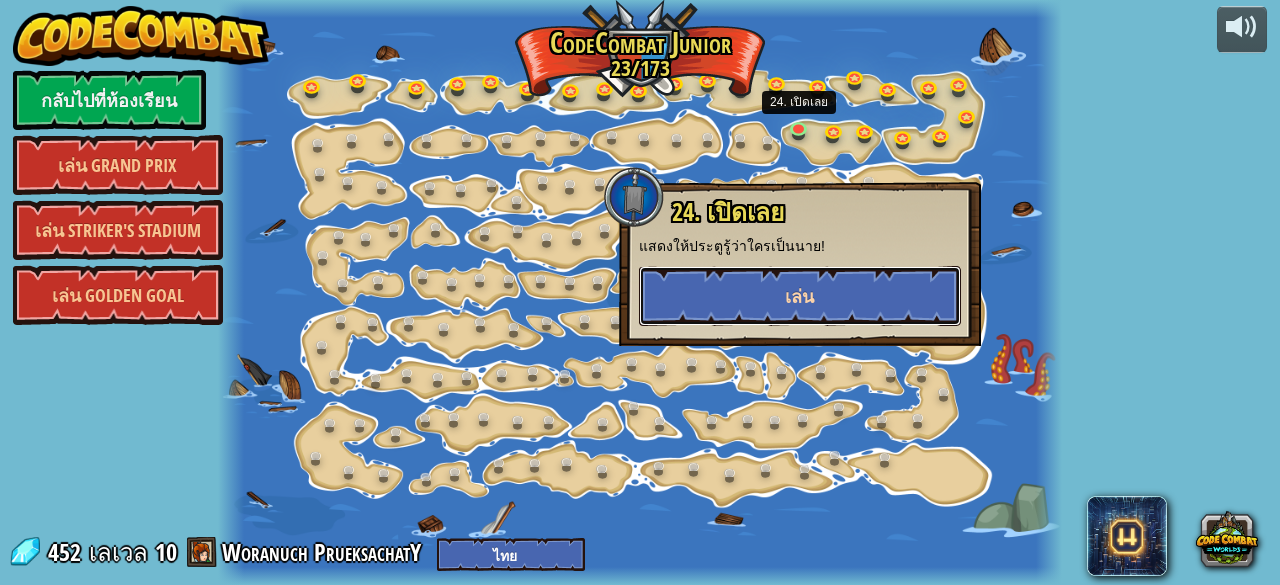 click on "เล่น" at bounding box center [800, 296] 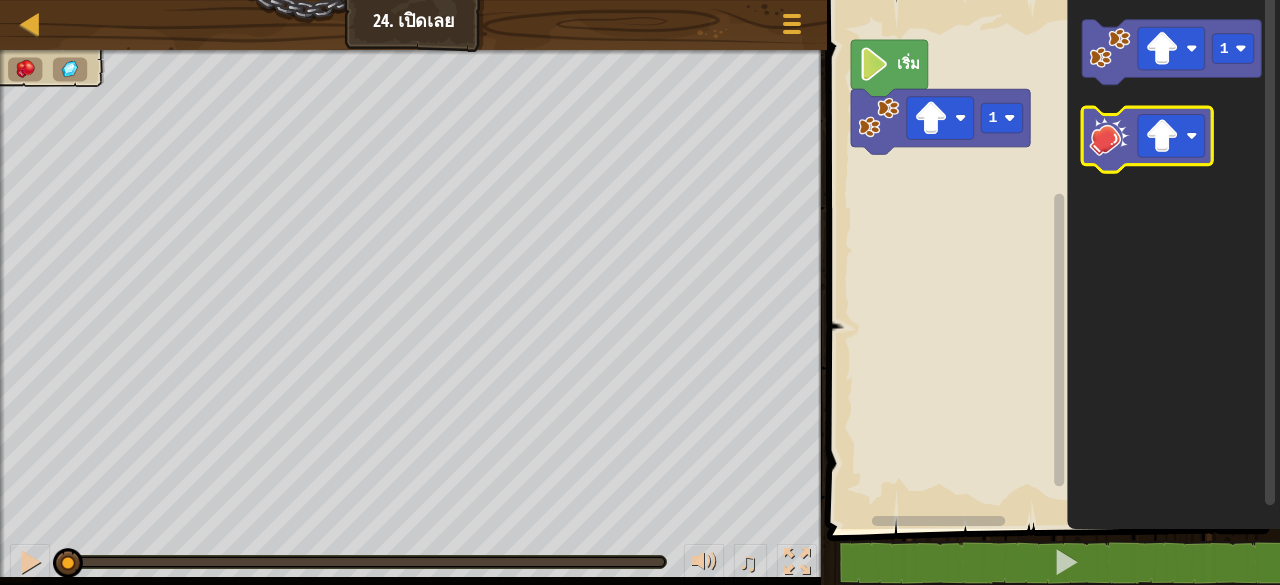click 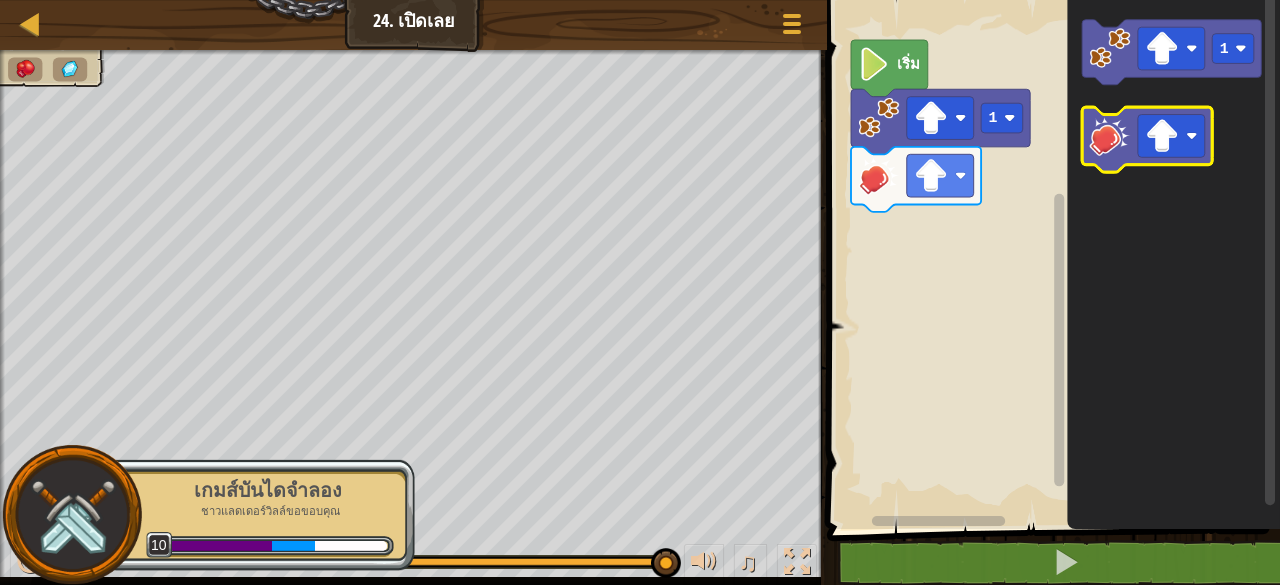 click 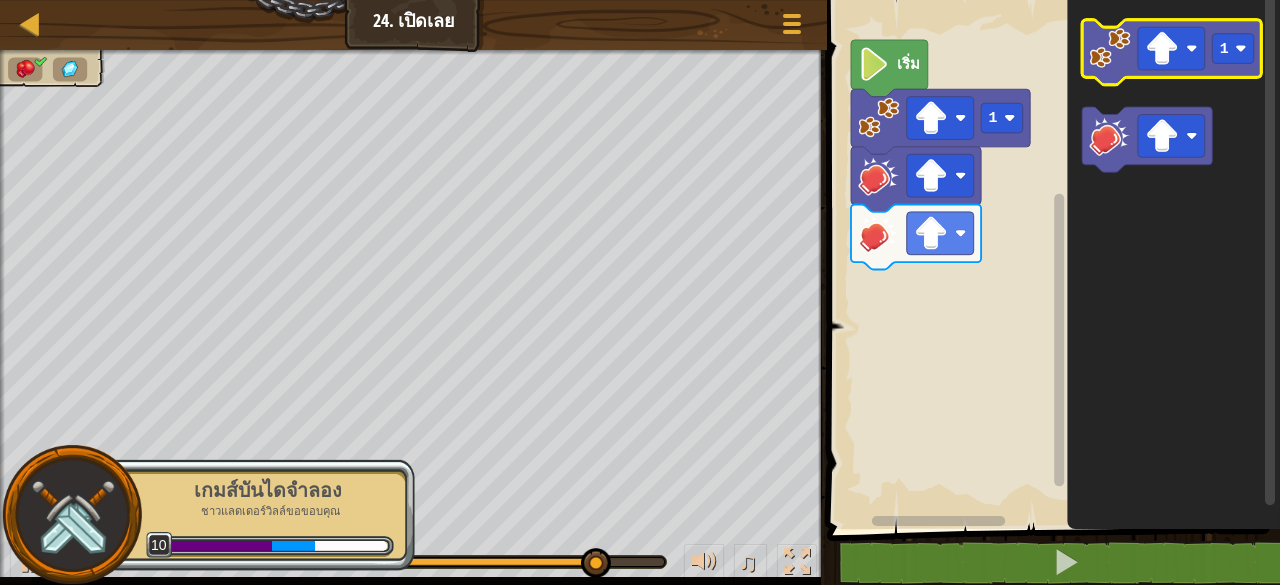 click 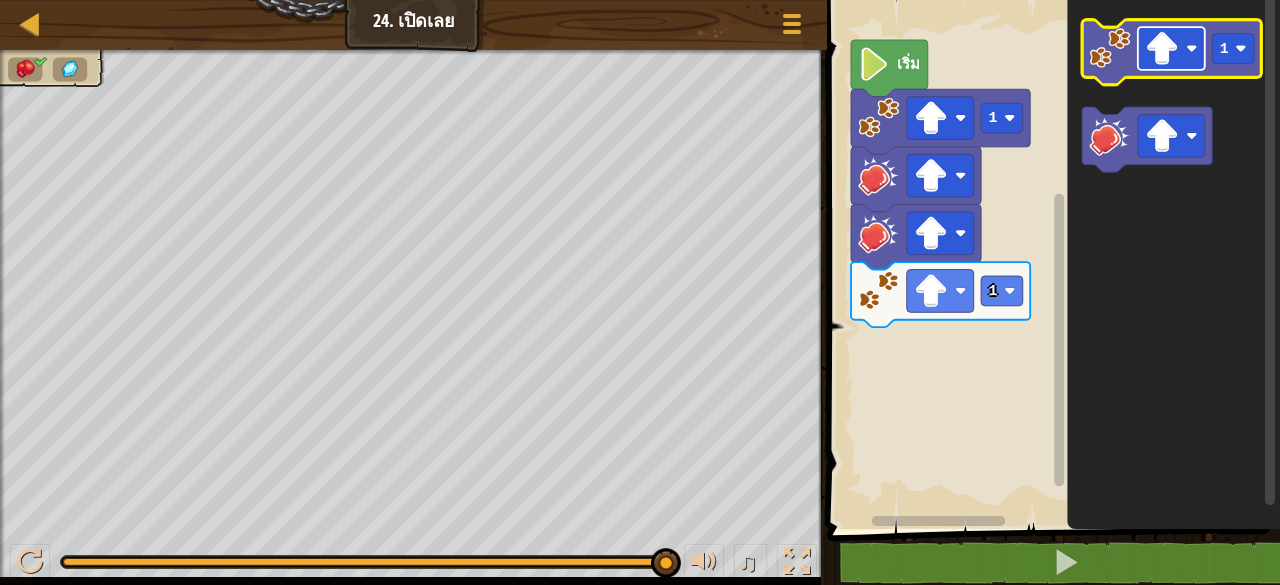 click 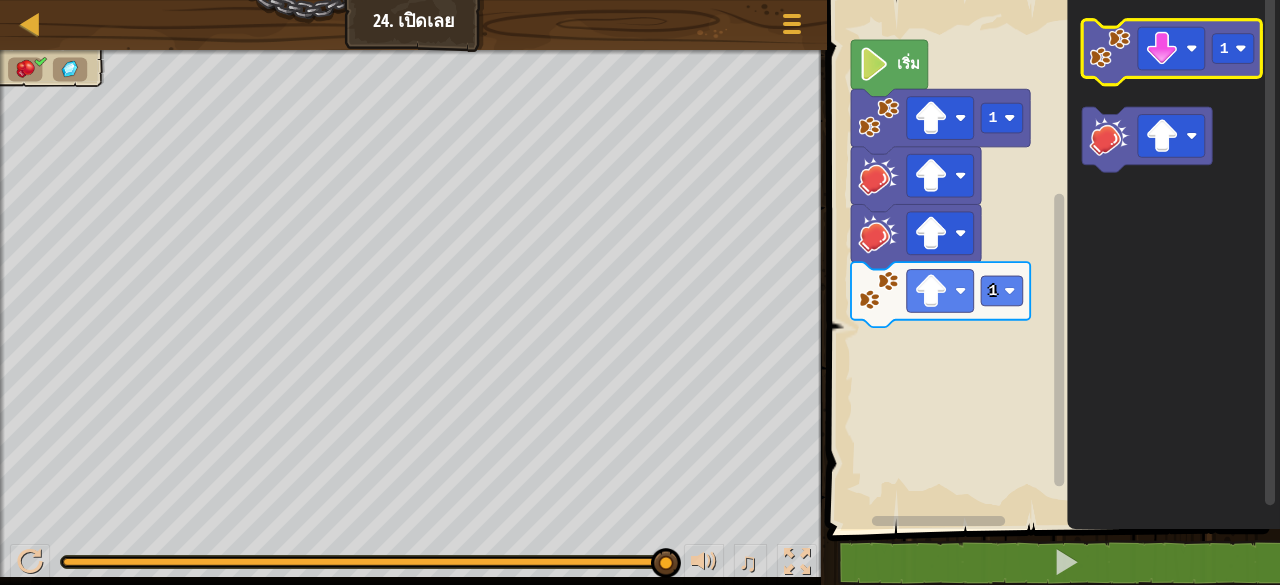 click 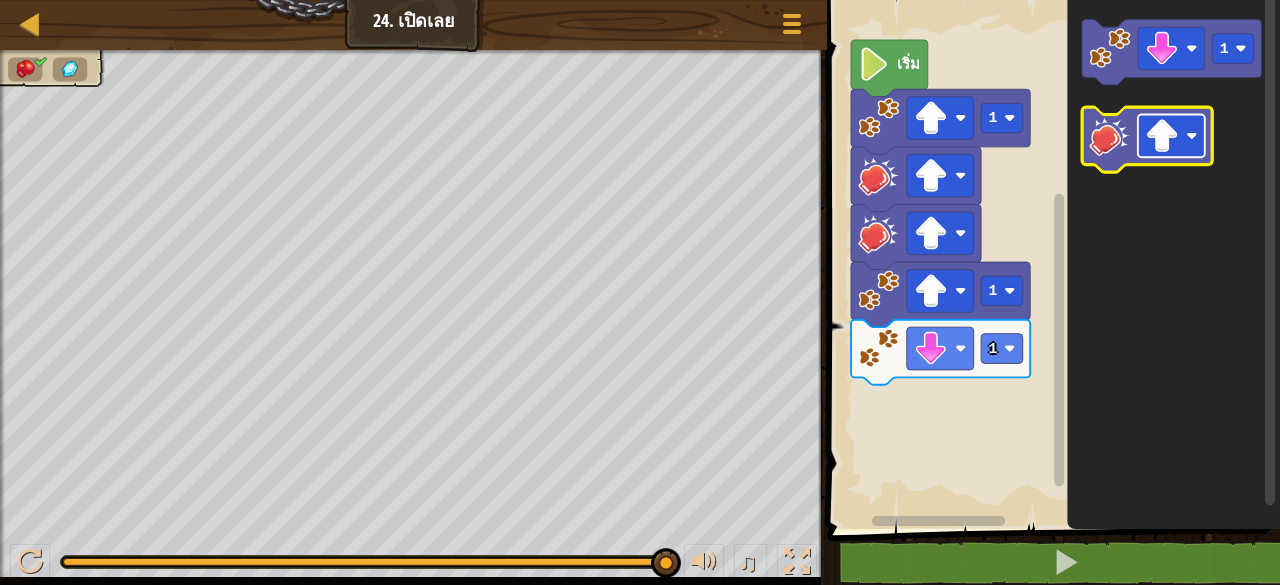 click 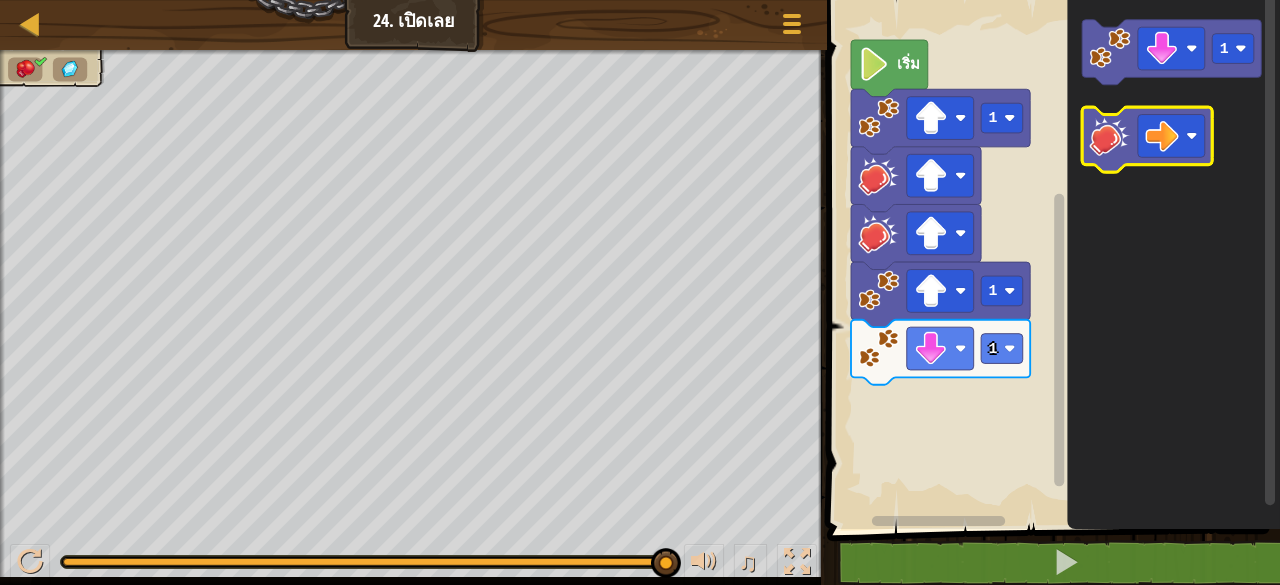 click 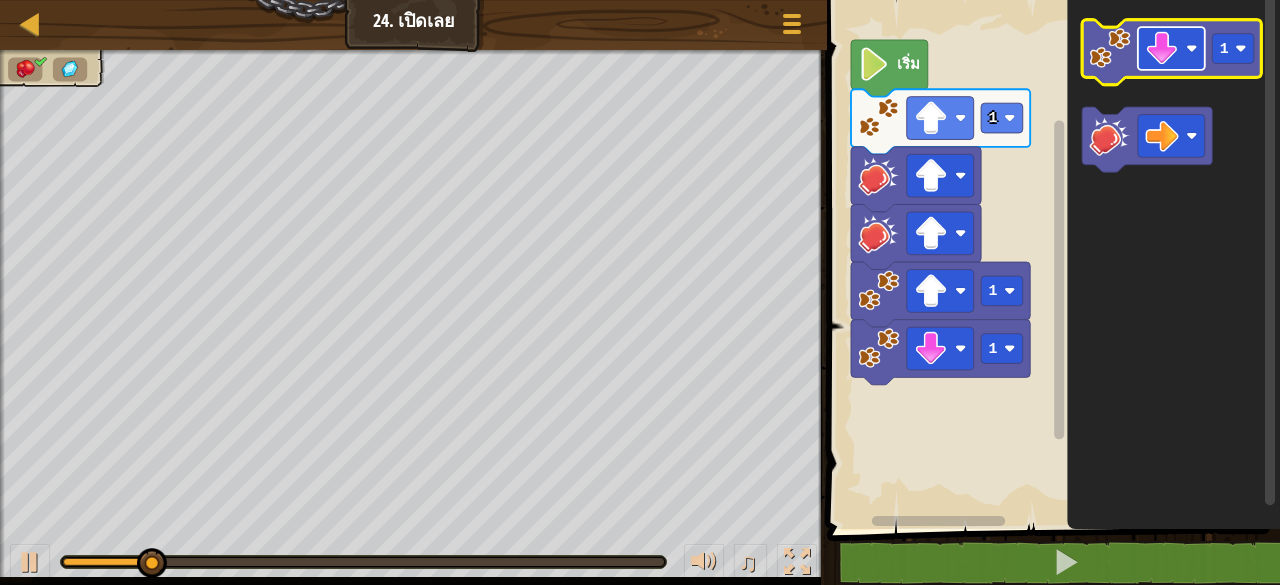 click 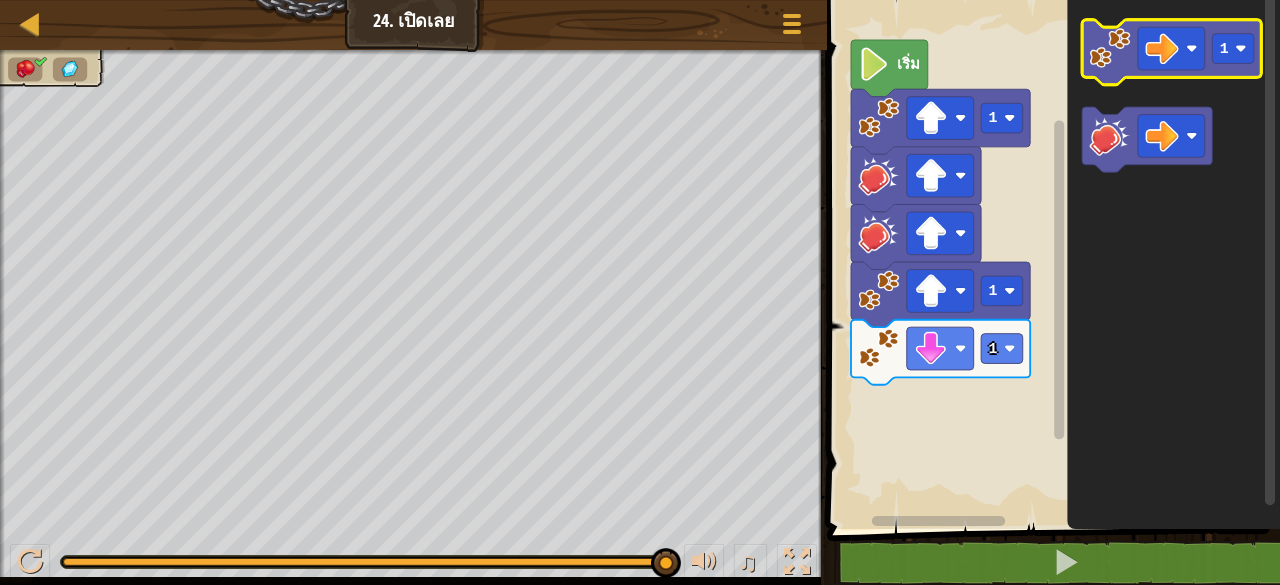 click 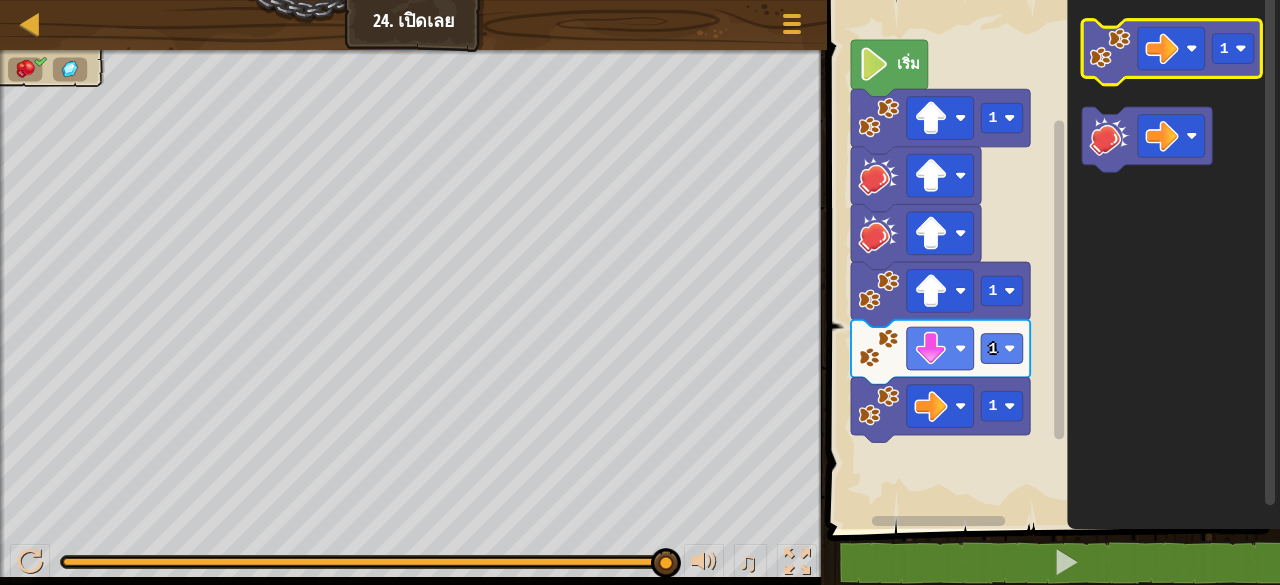 click 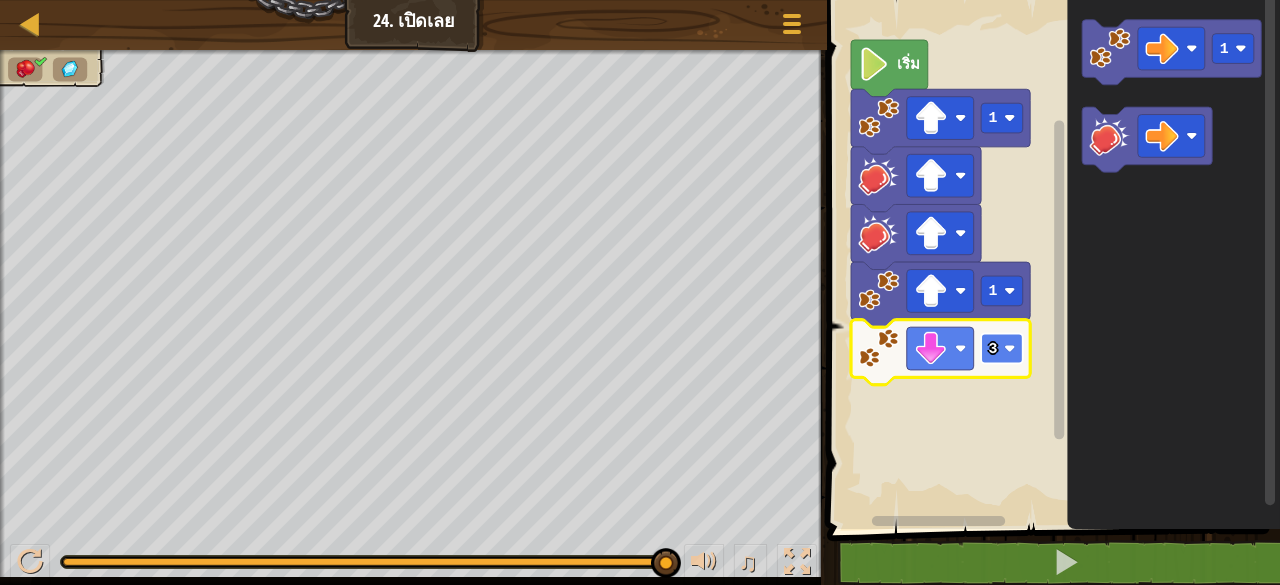 click 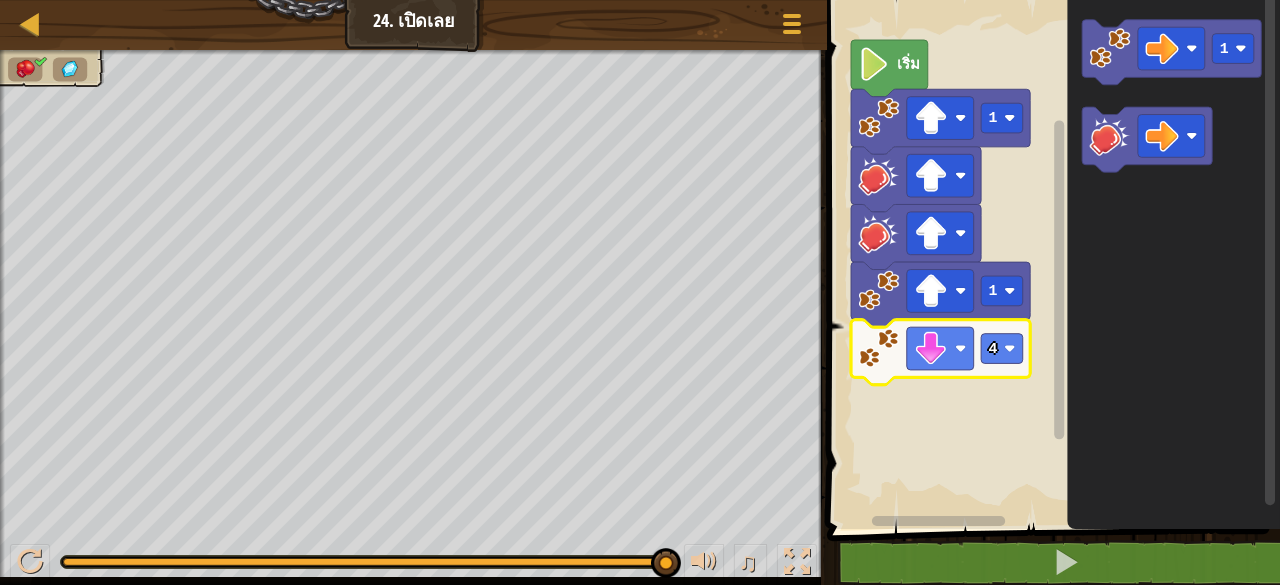 click 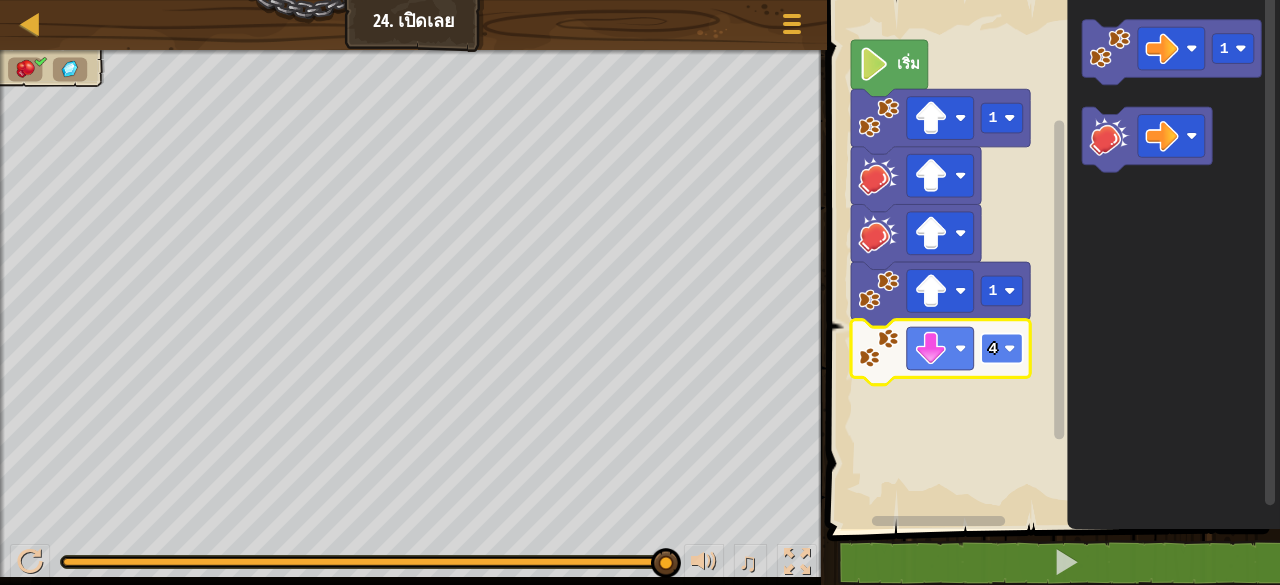 click on "4" 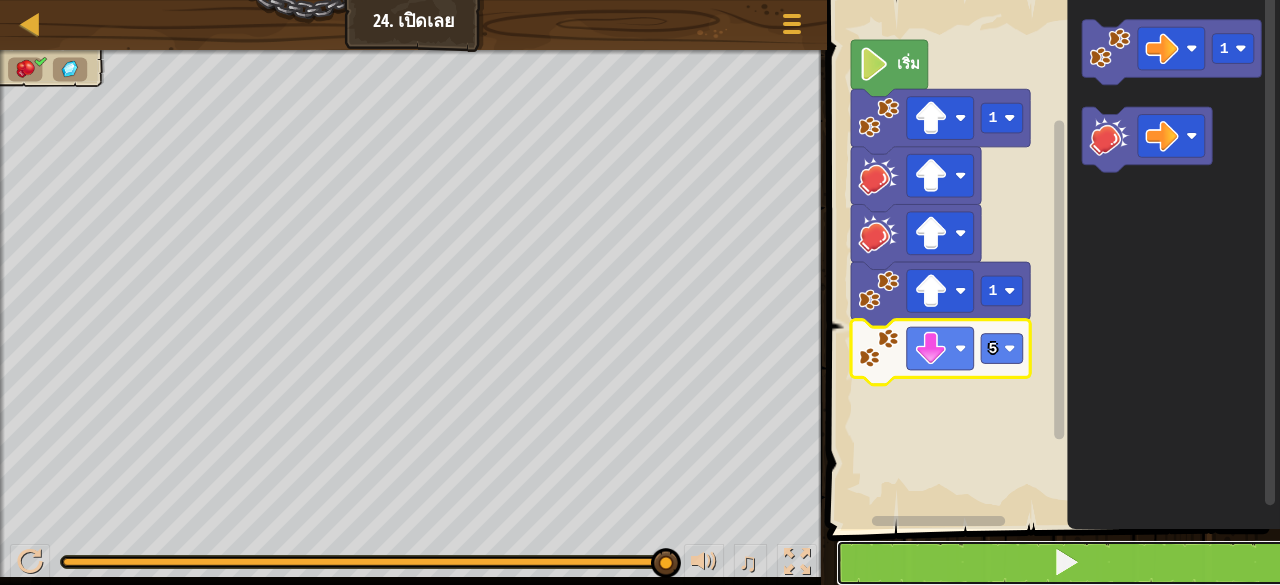click at bounding box center (1065, 563) 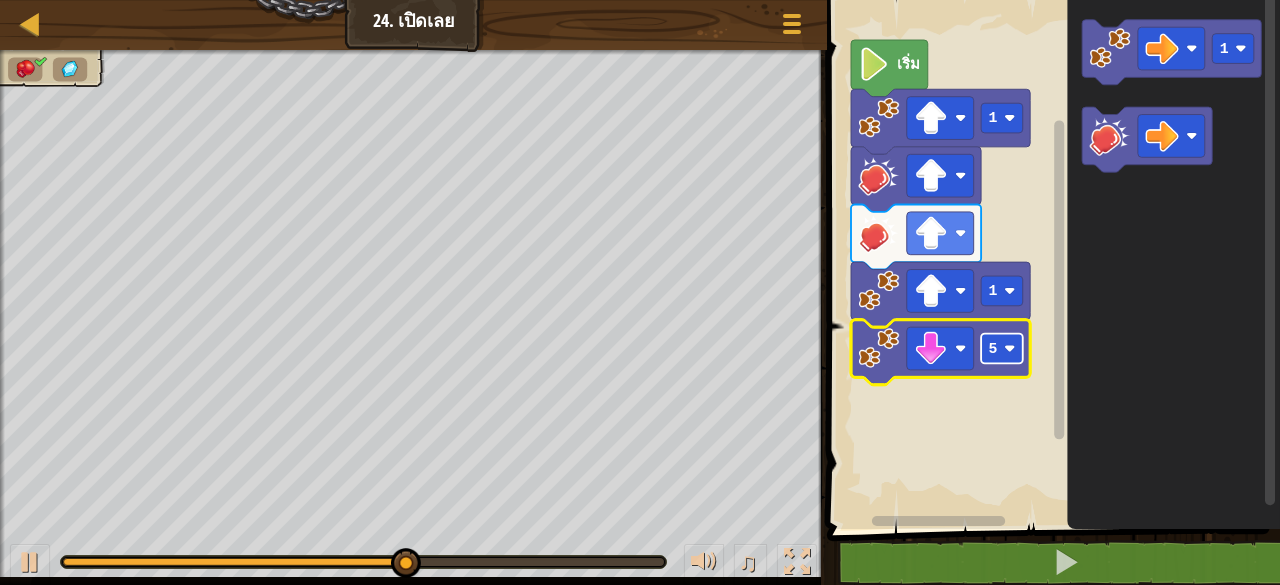 click 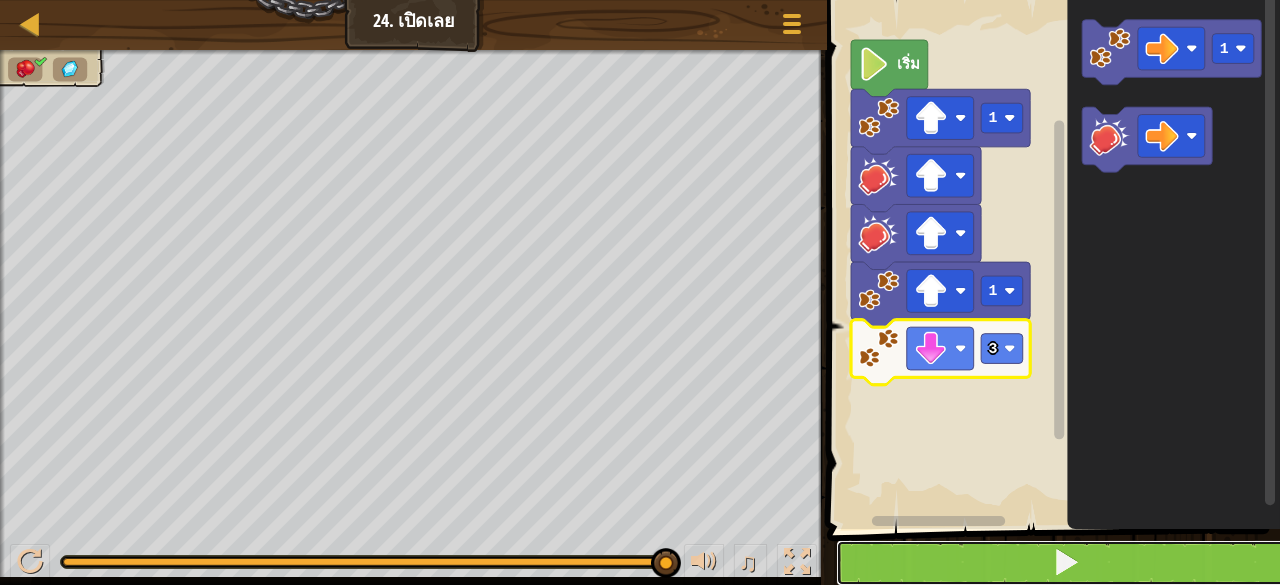 click at bounding box center [1065, 563] 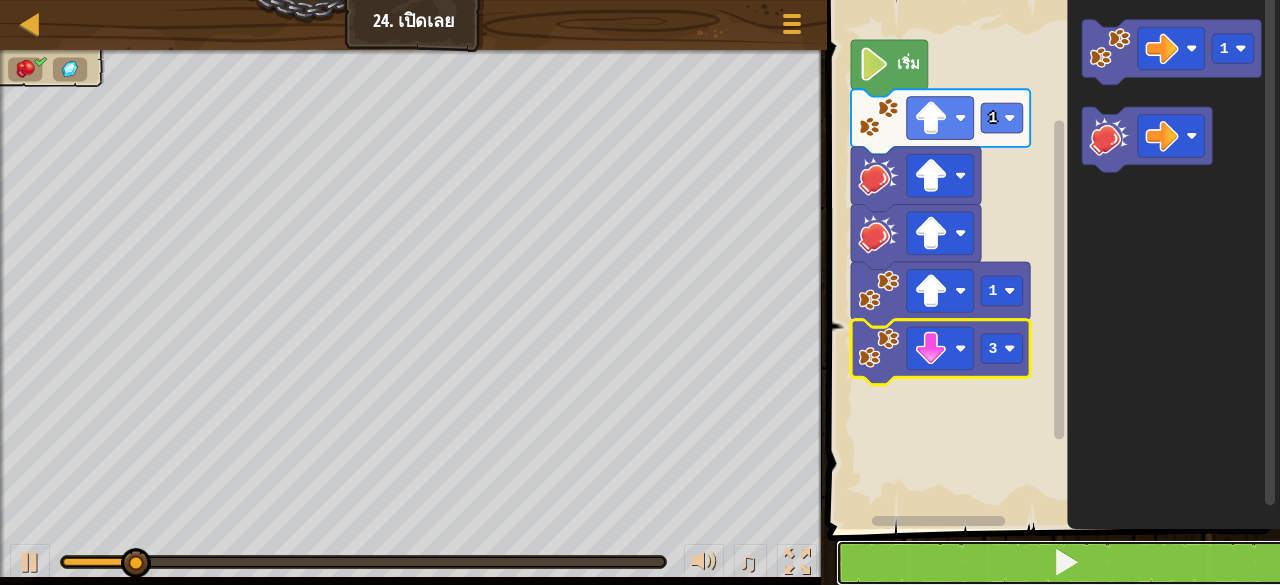 click at bounding box center (1065, 563) 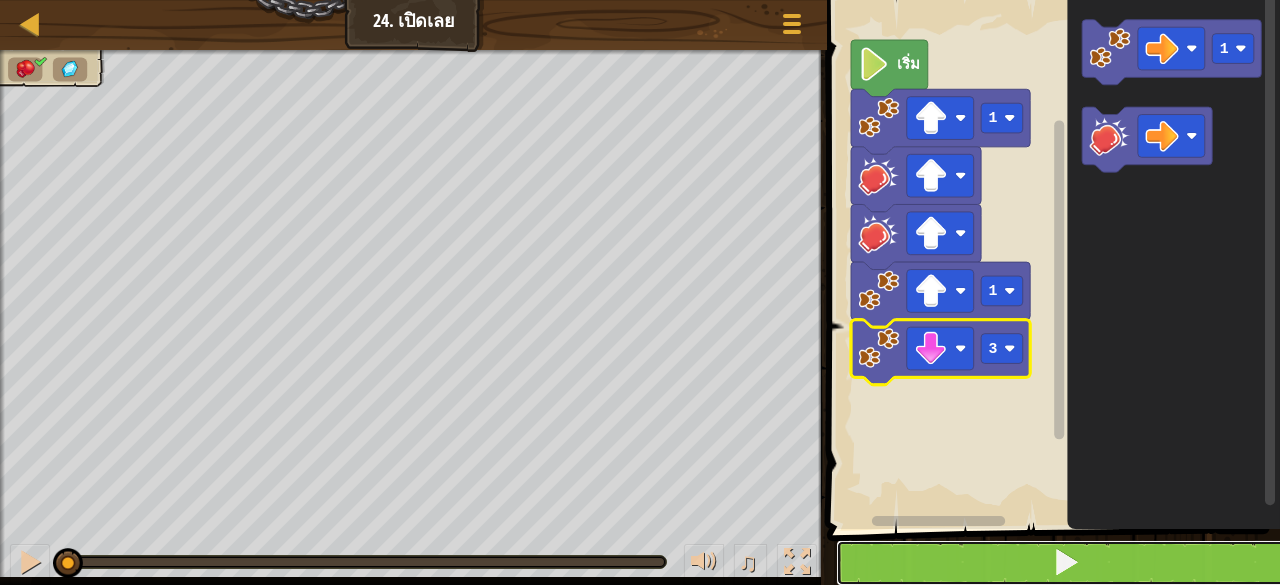 click at bounding box center [1065, 563] 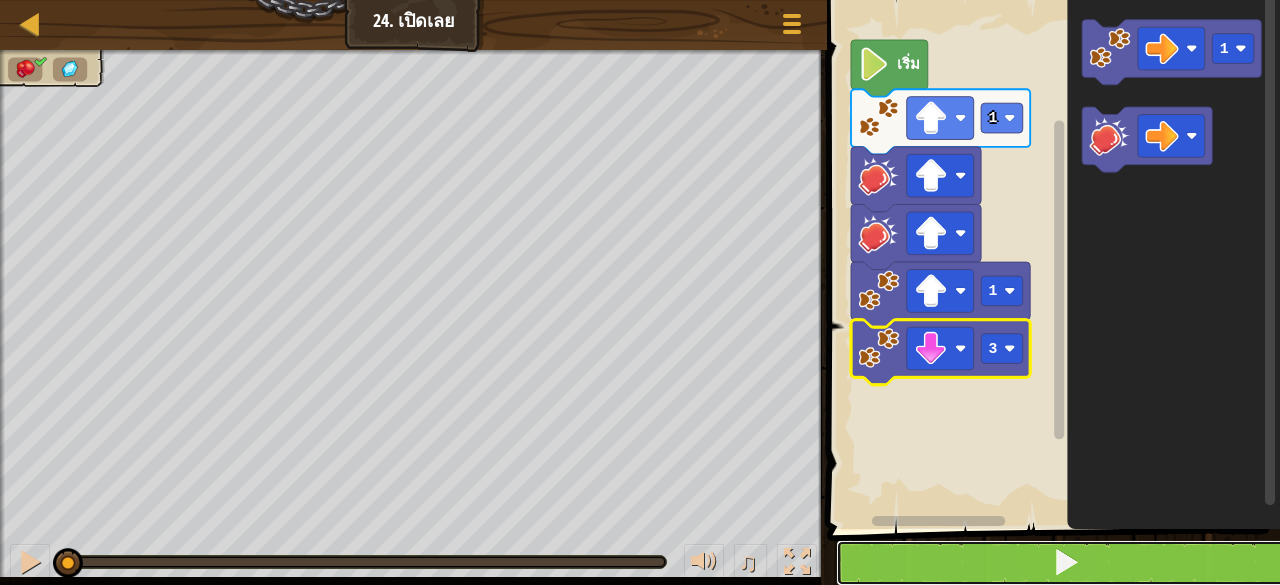 click at bounding box center (1065, 563) 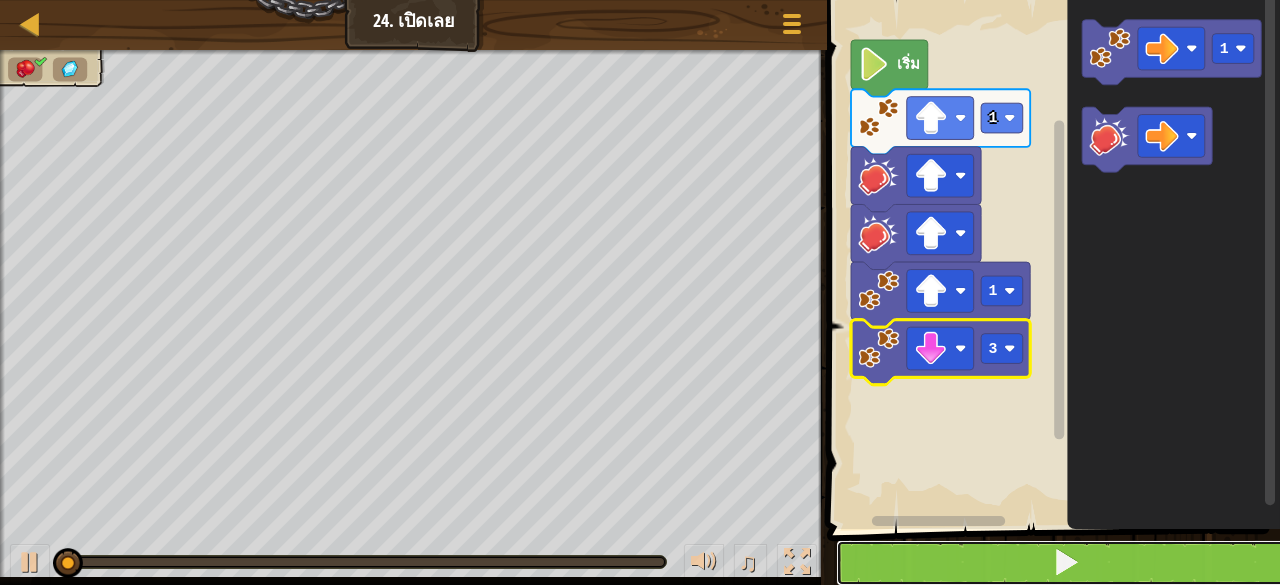 click at bounding box center [1065, 563] 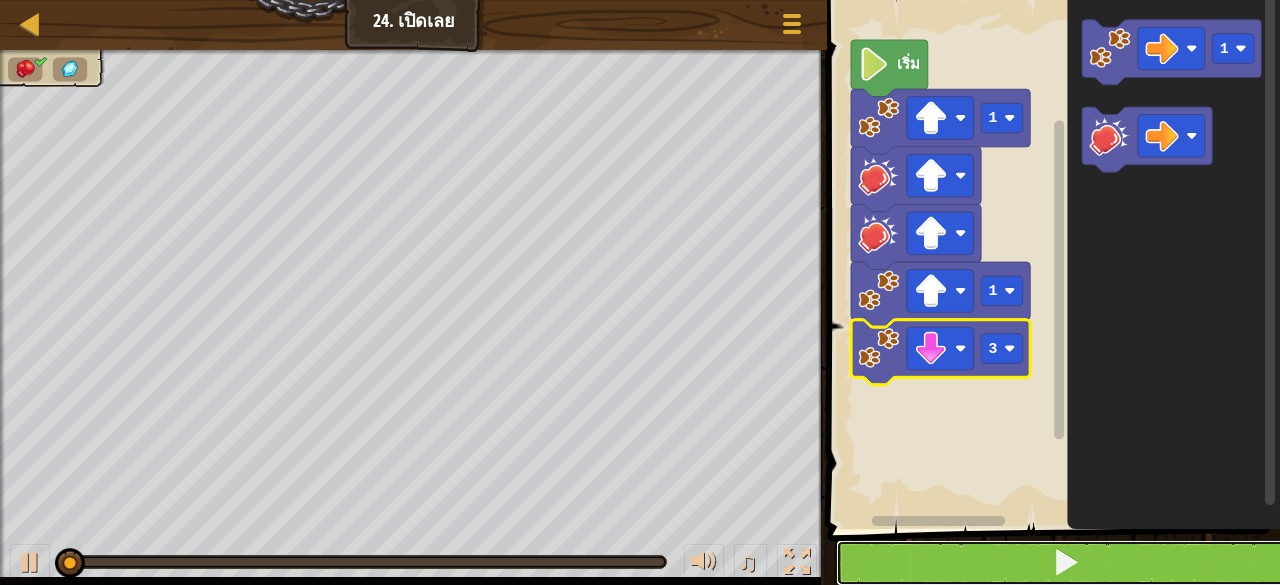 click at bounding box center [1065, 563] 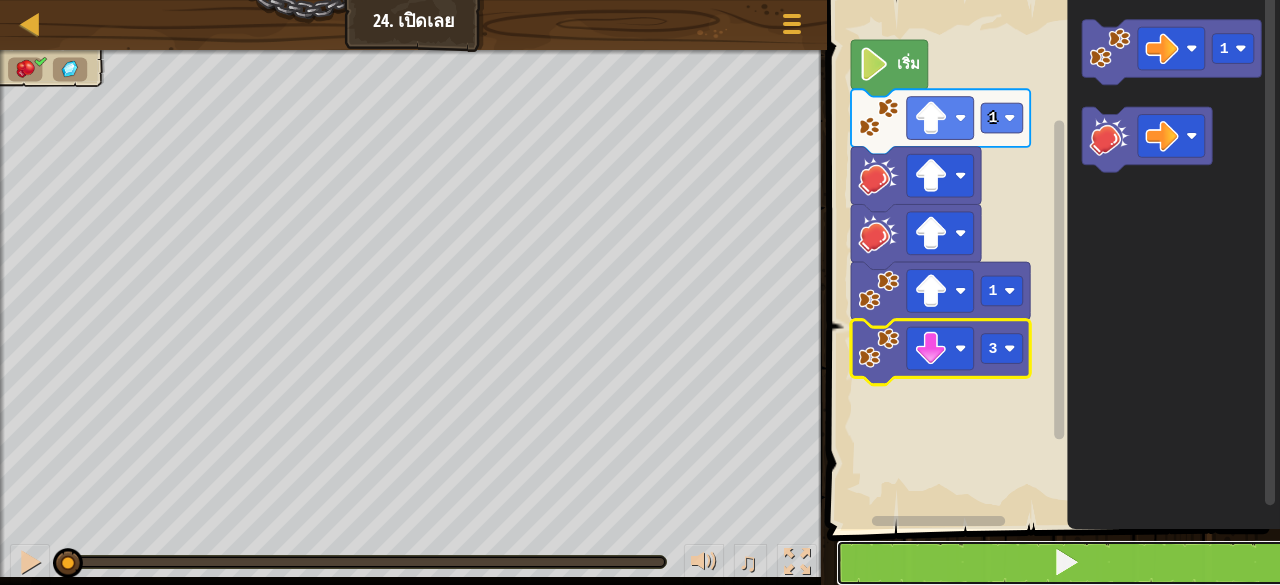 click at bounding box center (1065, 563) 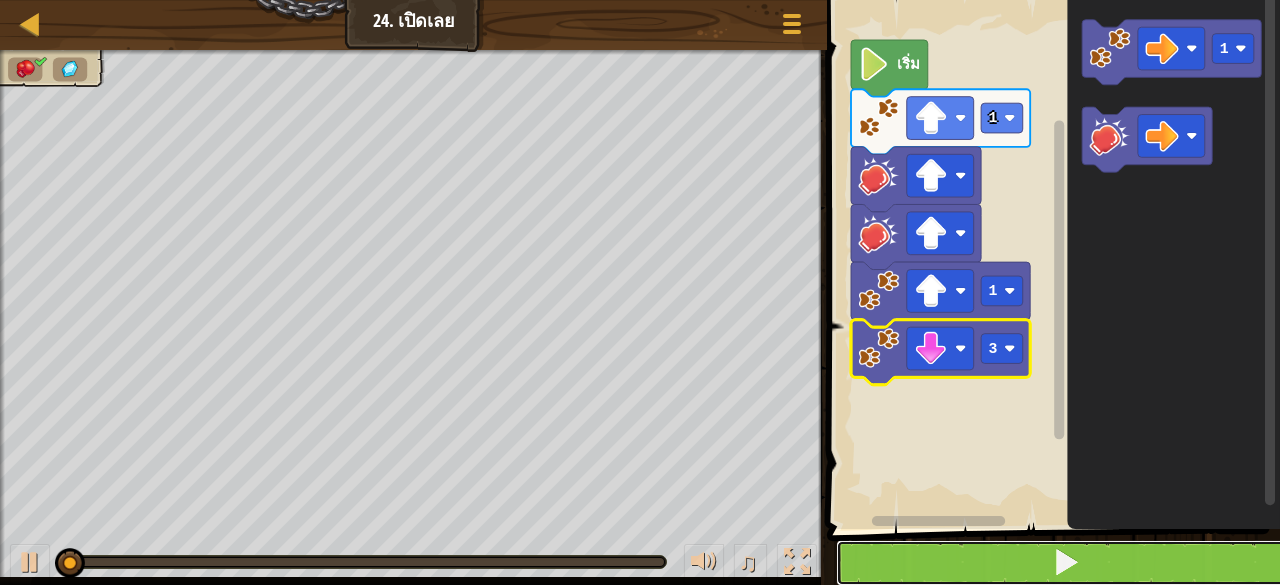 click at bounding box center [1065, 563] 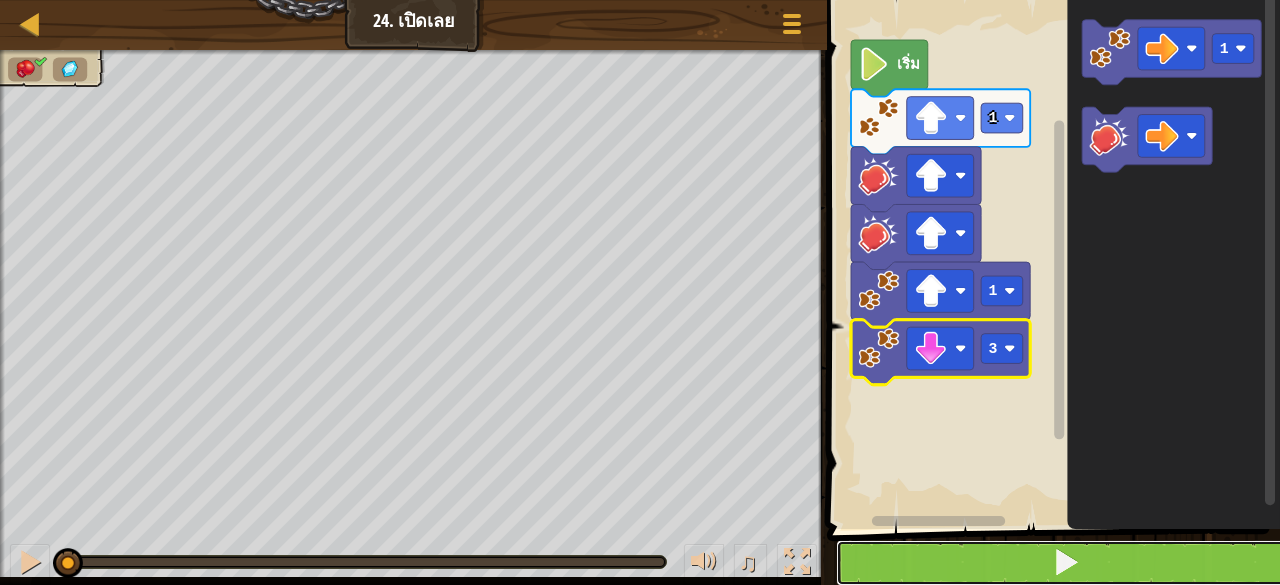 click at bounding box center (1065, 563) 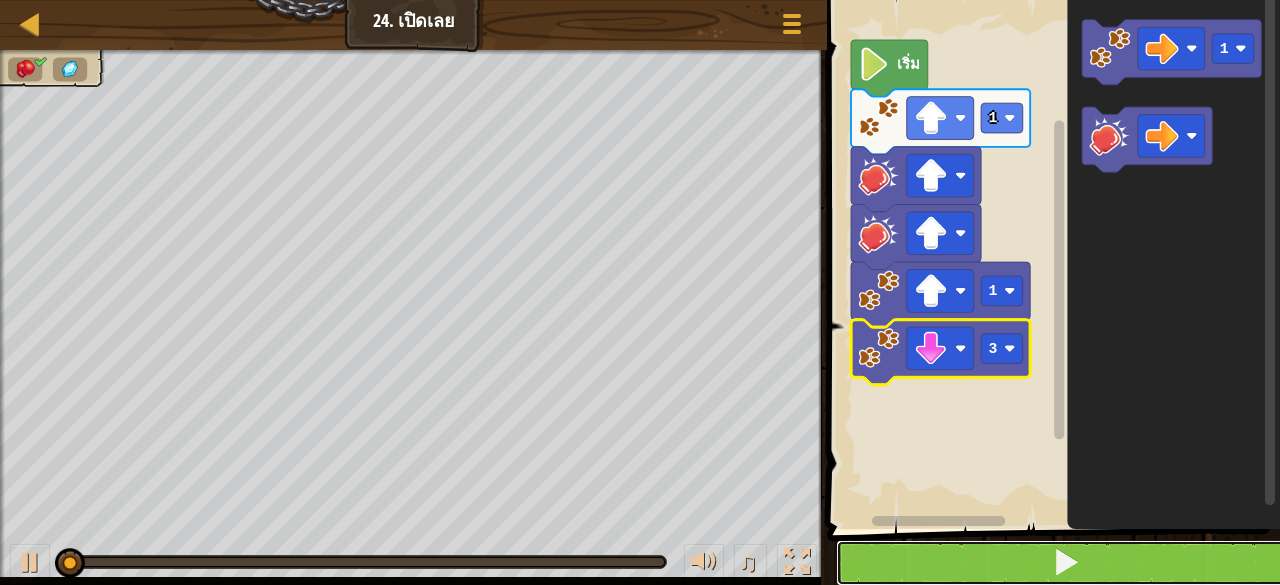 click at bounding box center [1065, 563] 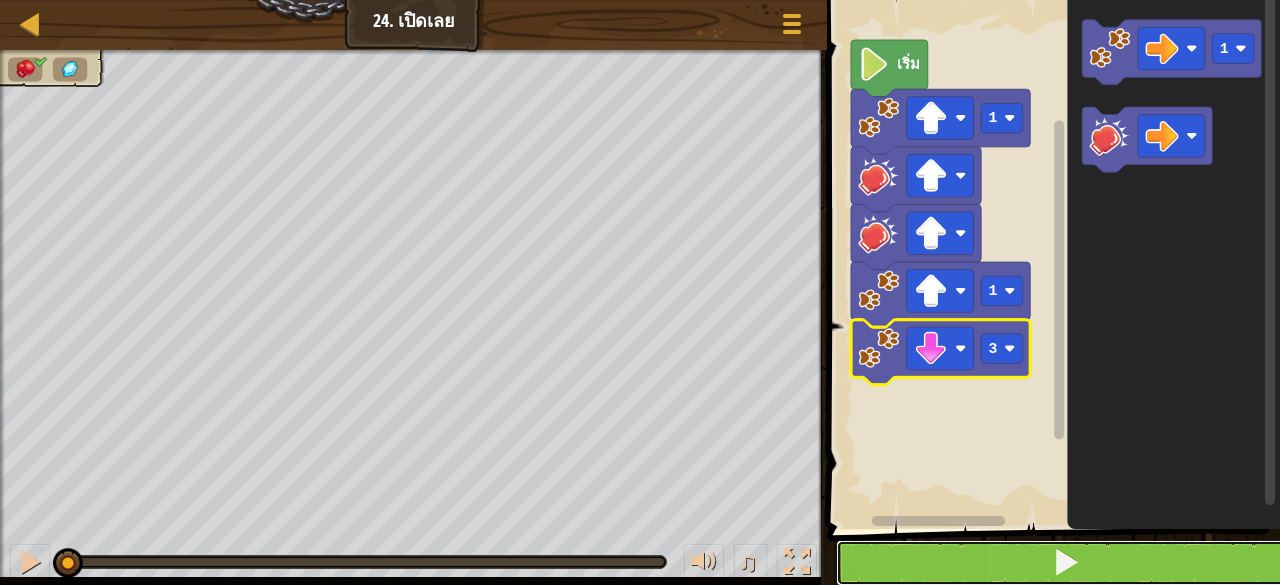 click at bounding box center [1065, 563] 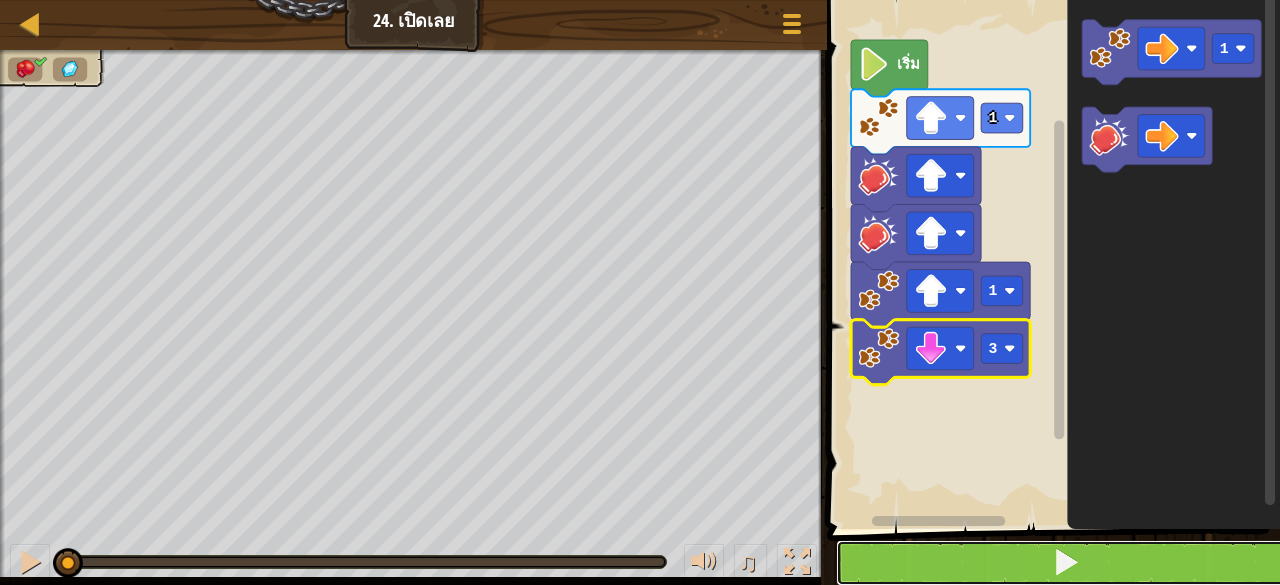 click at bounding box center [1065, 563] 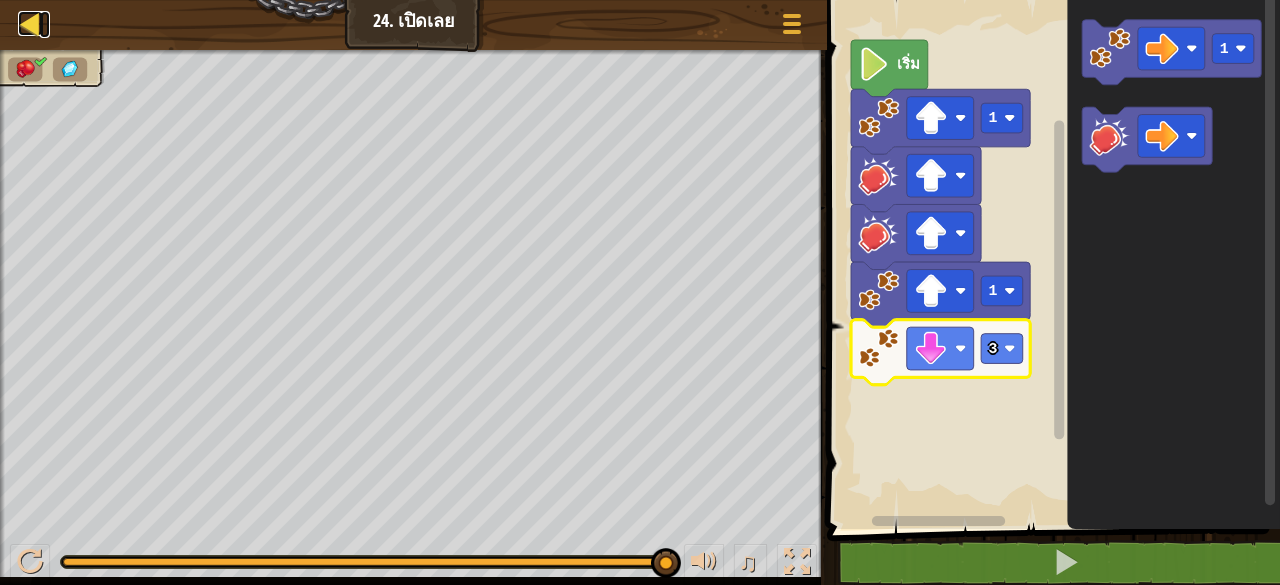 drag, startPoint x: 1208, startPoint y: 564, endPoint x: 19, endPoint y: 23, distance: 1306.2932 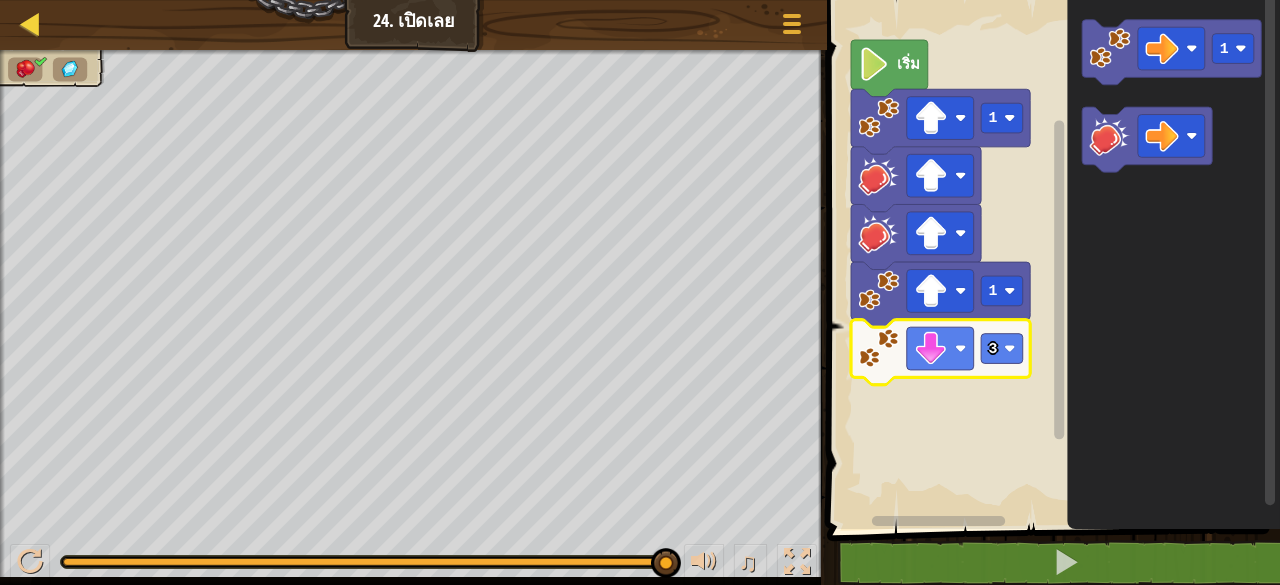 select on "th" 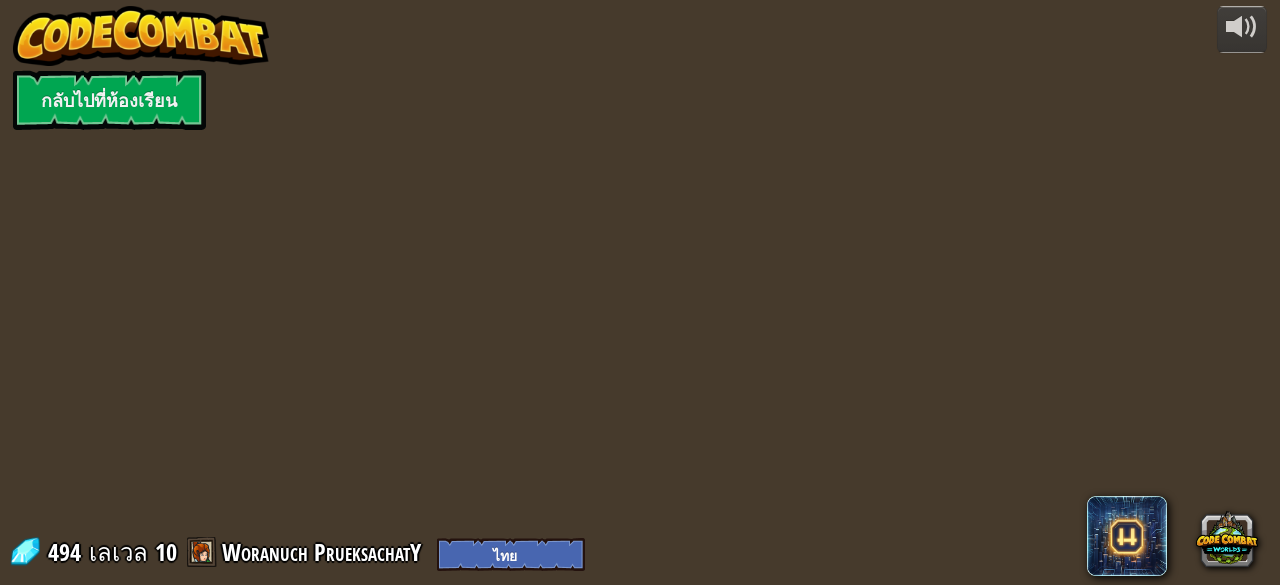 select on "th" 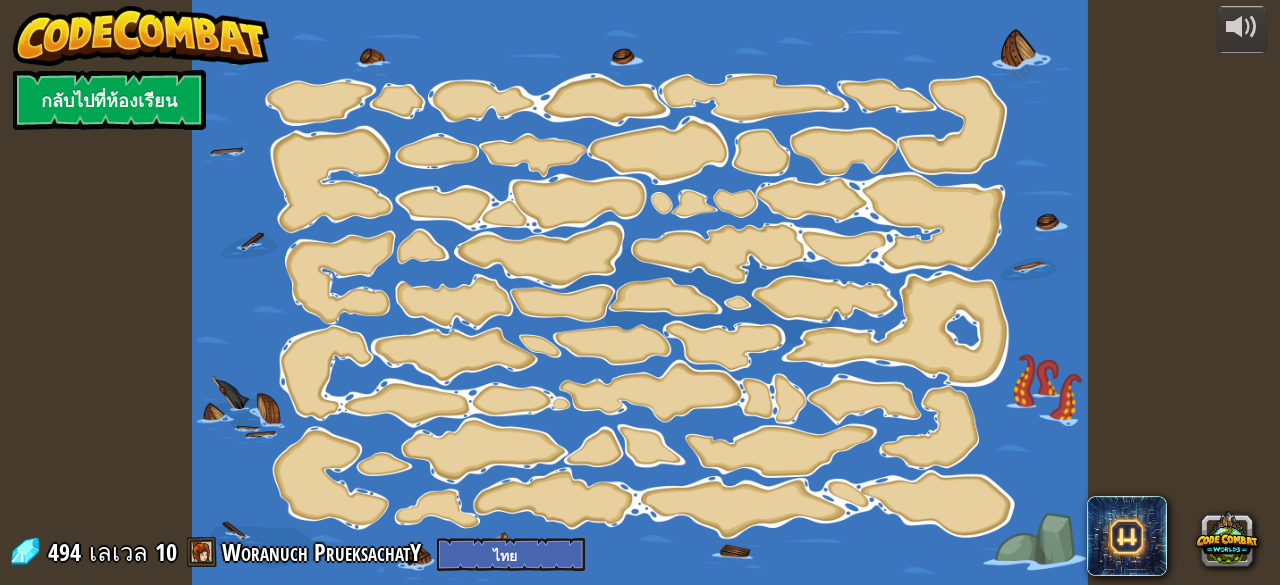 select on "th" 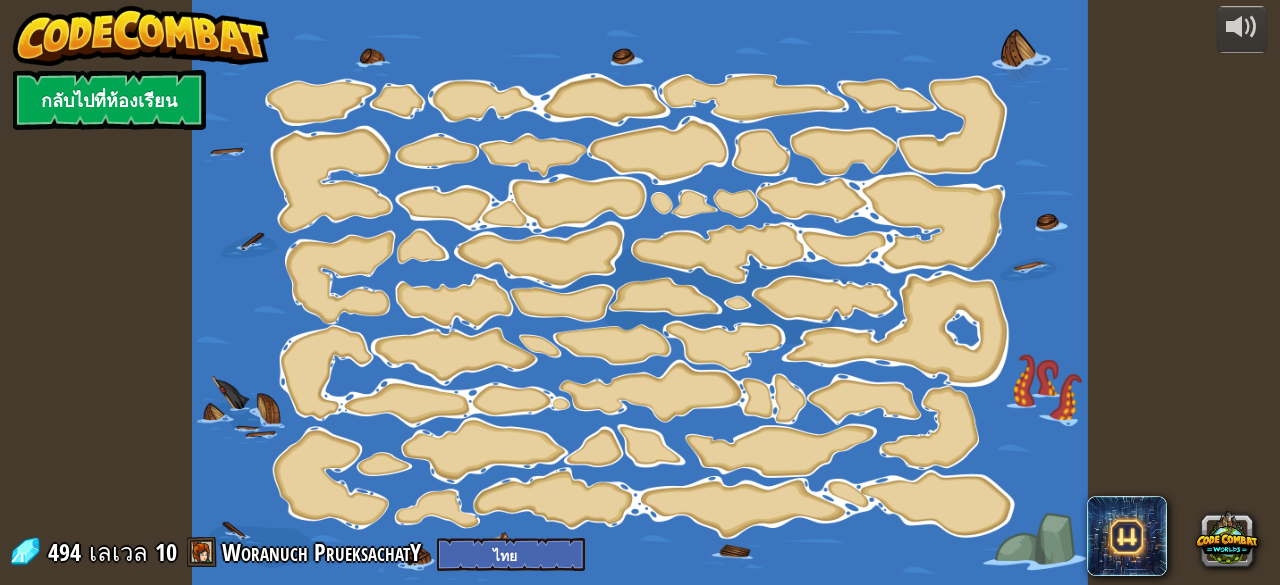 select on "th" 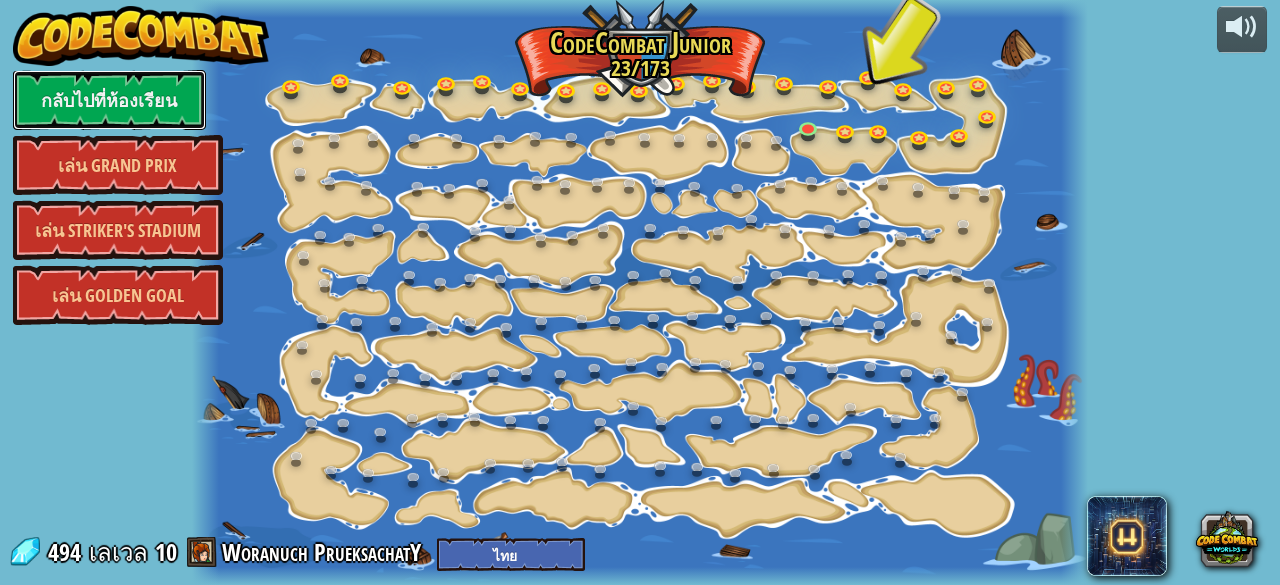 click on "กลับไปที่ห้องเรียน" at bounding box center [109, 100] 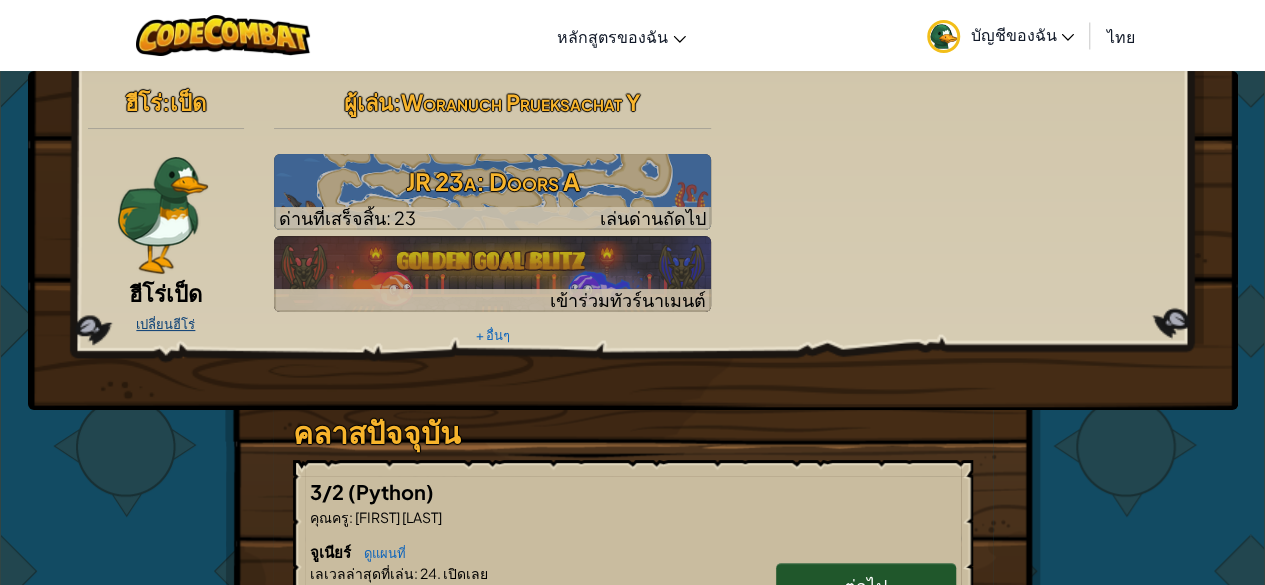 click on "เปลี่ยนฮีโร่" at bounding box center [165, 324] 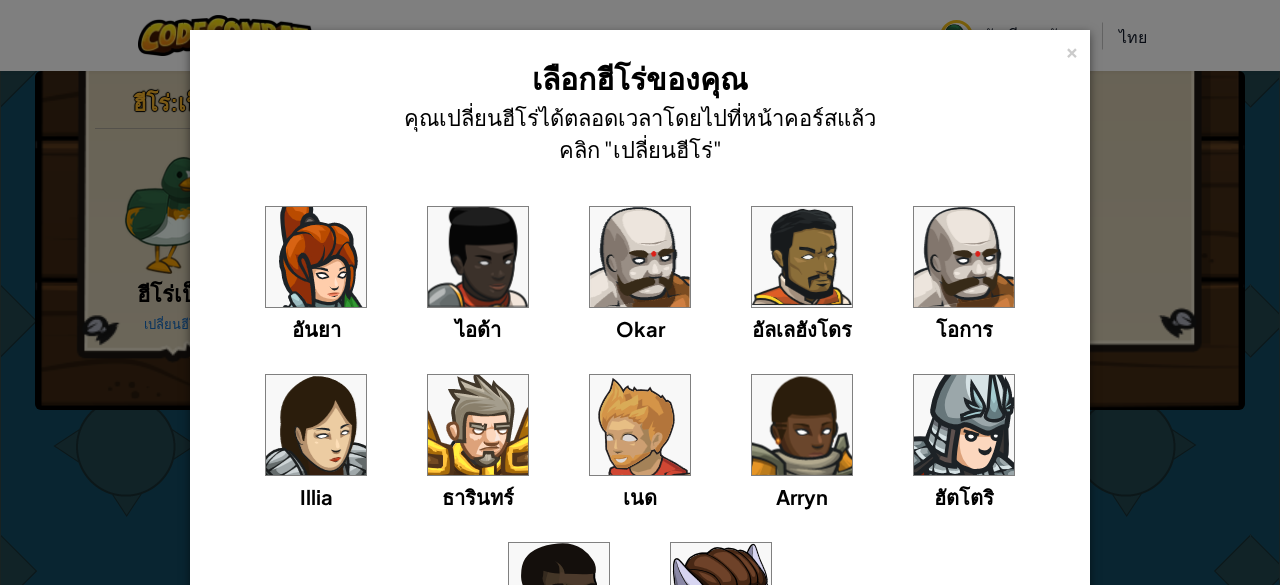 click at bounding box center (640, 257) 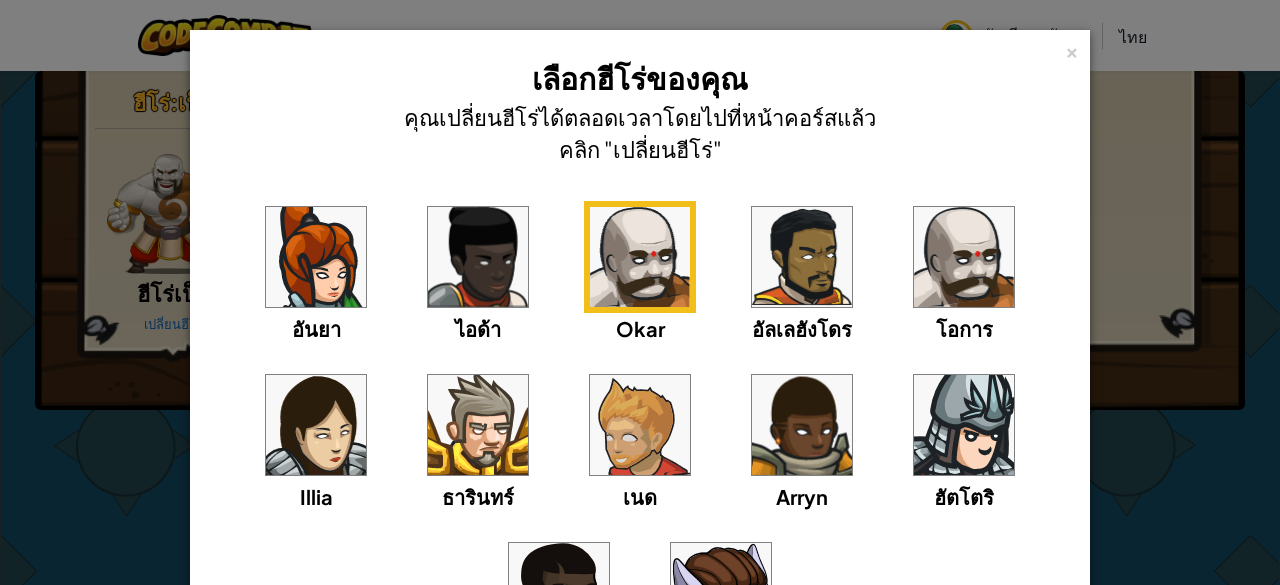 scroll, scrollTop: 275, scrollLeft: 0, axis: vertical 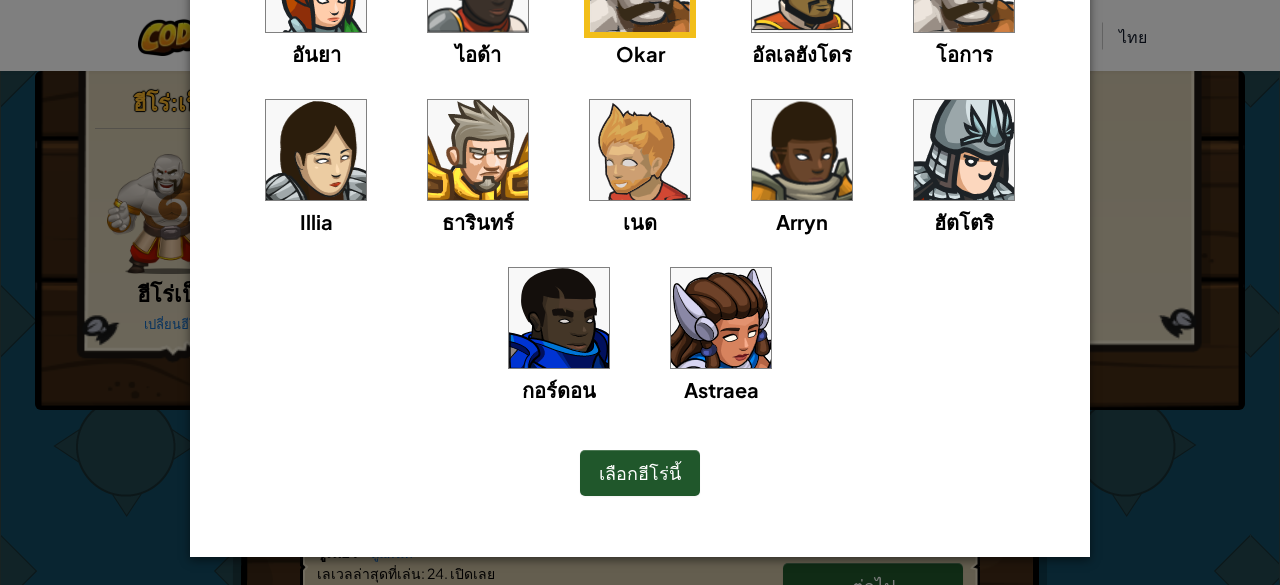 click on "เลือกฮีโร่นี้" at bounding box center [640, 472] 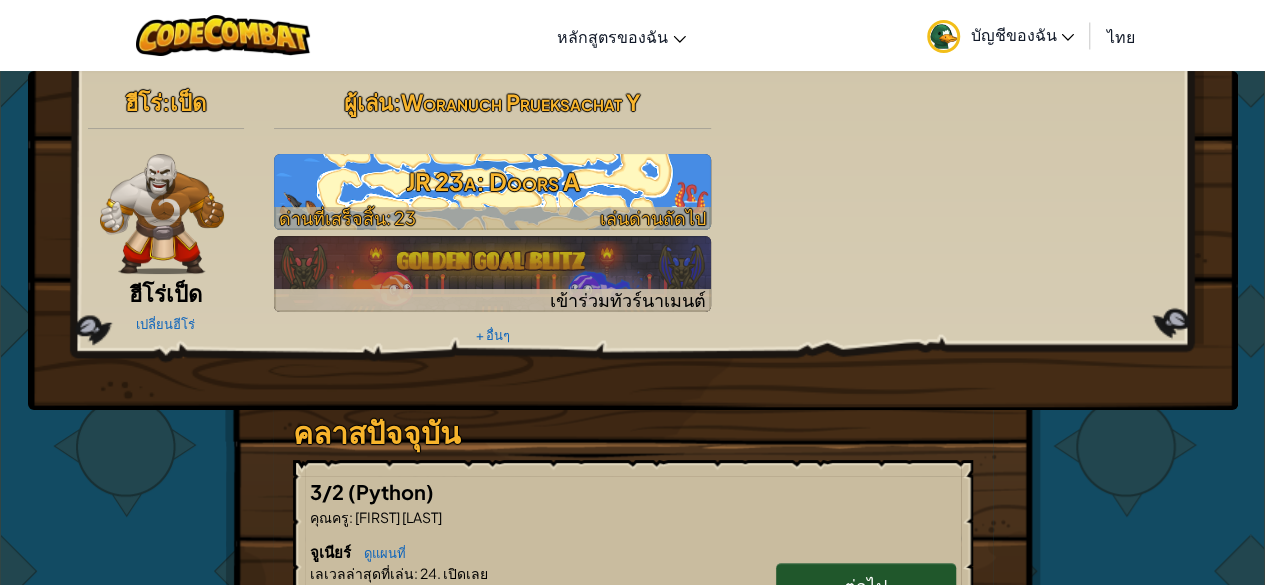 click on "JR 23a: Doors A" at bounding box center [492, 181] 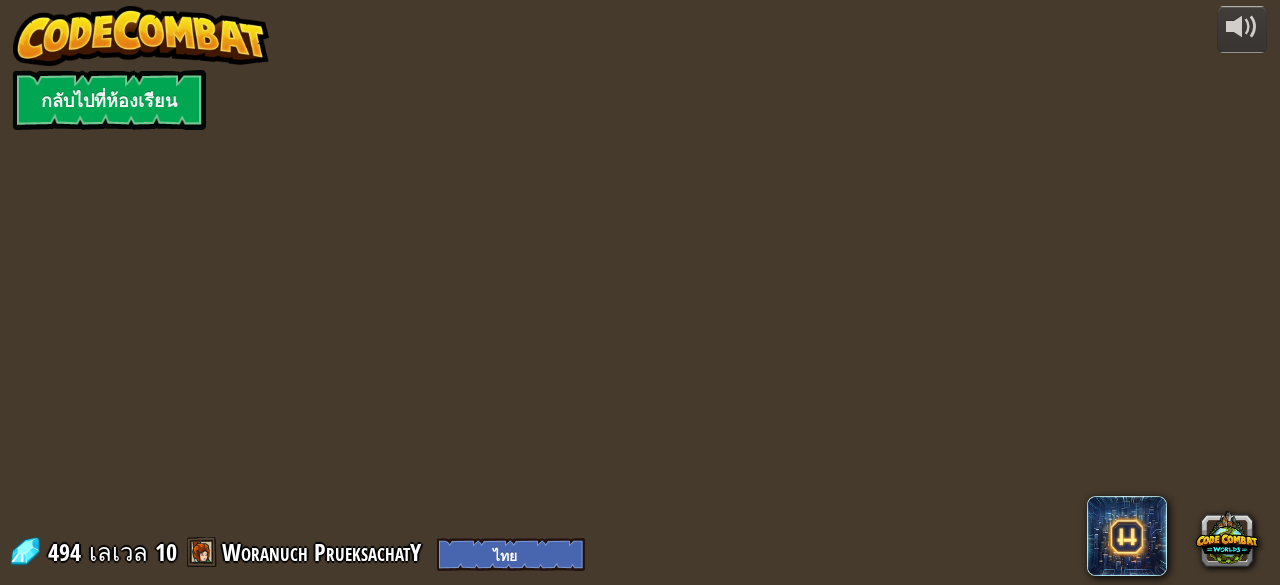 select on "th" 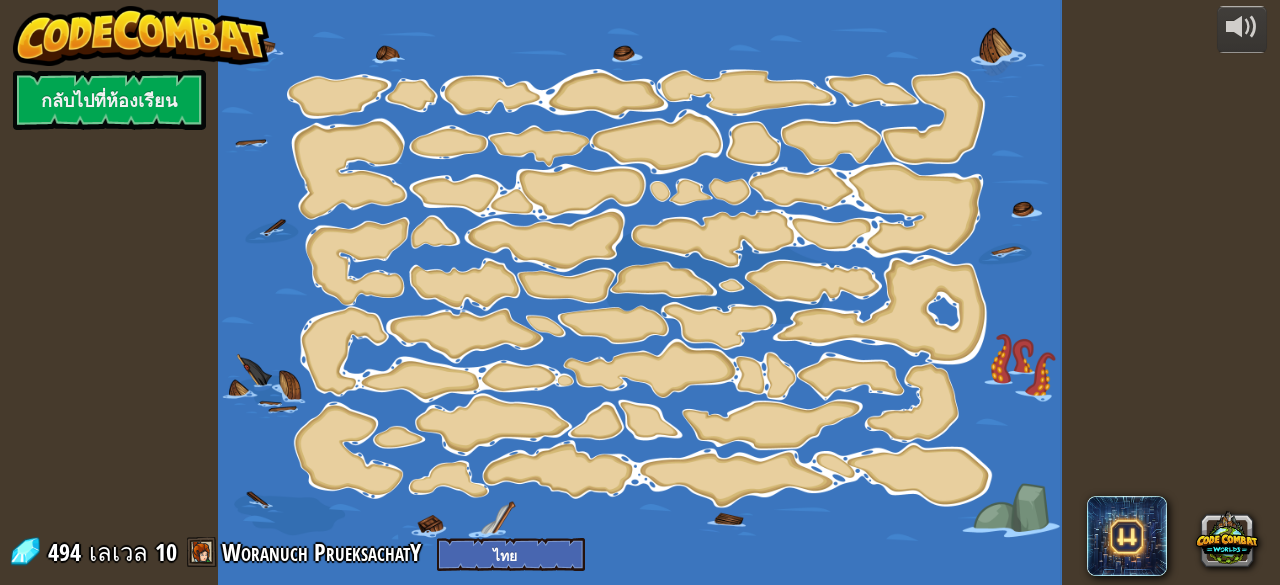 select on "th" 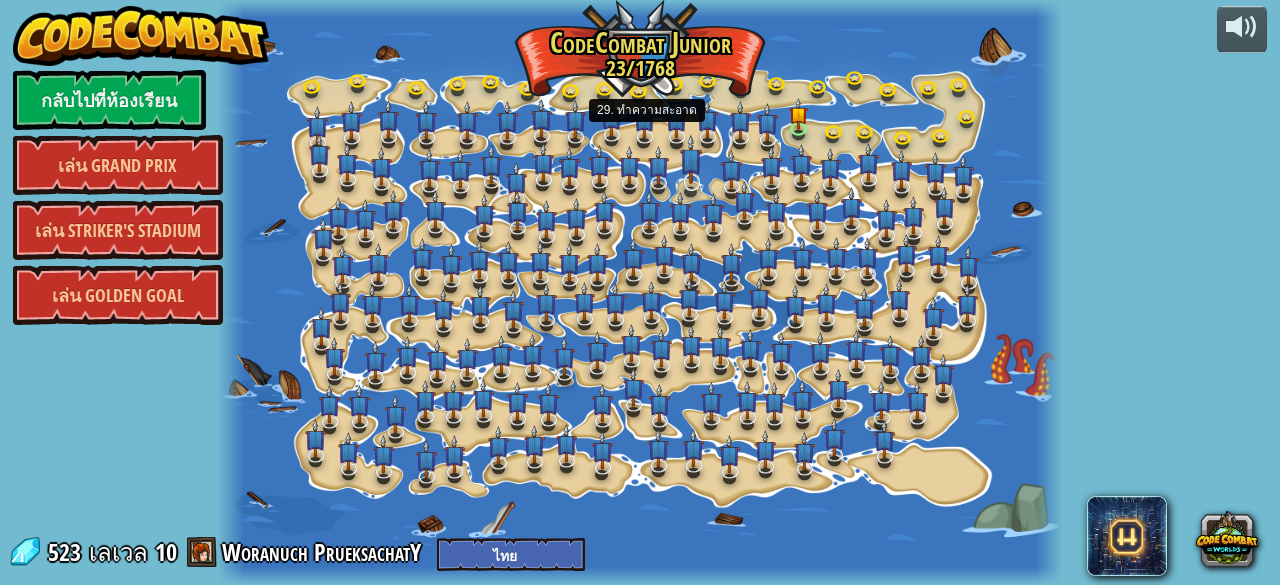 select on "th" 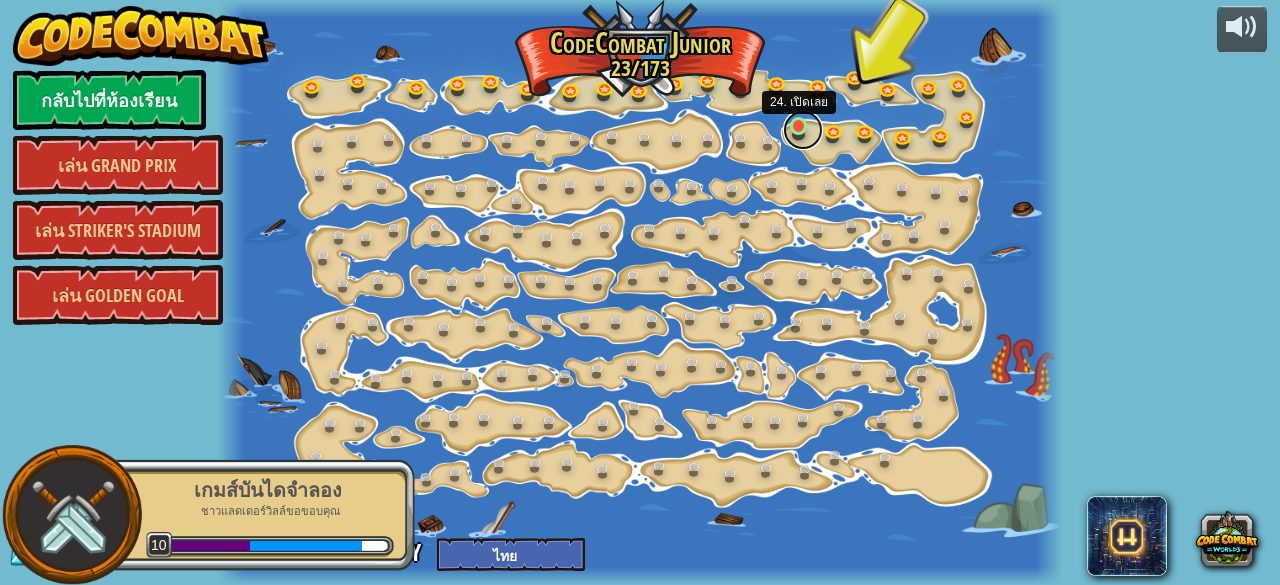 click at bounding box center (803, 130) 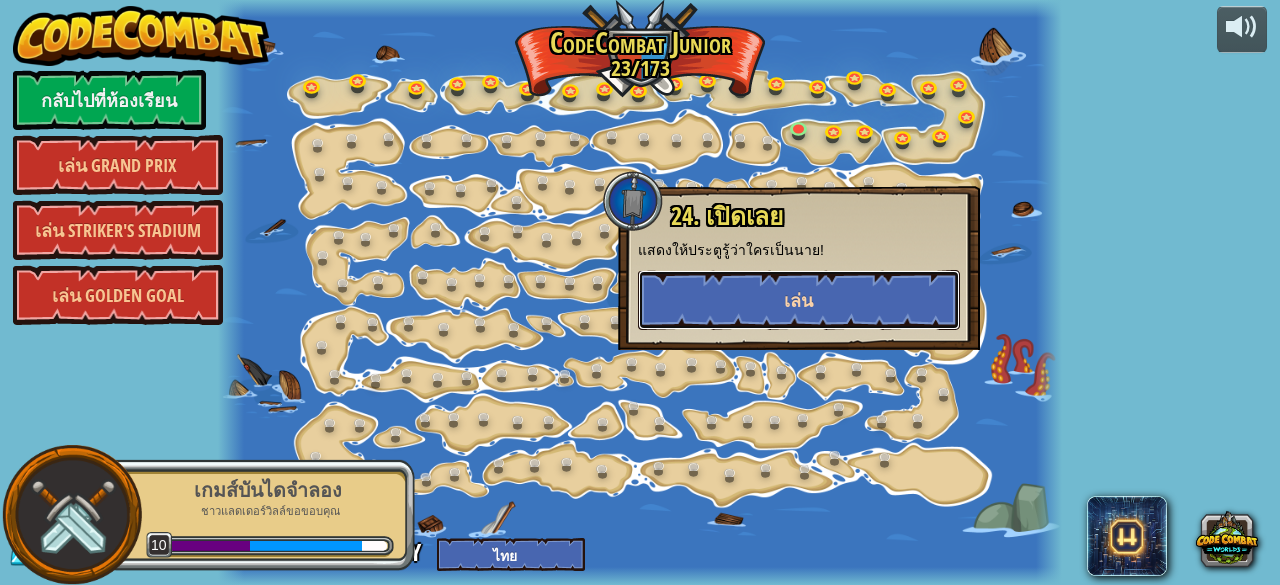 click on "เล่น" at bounding box center [799, 300] 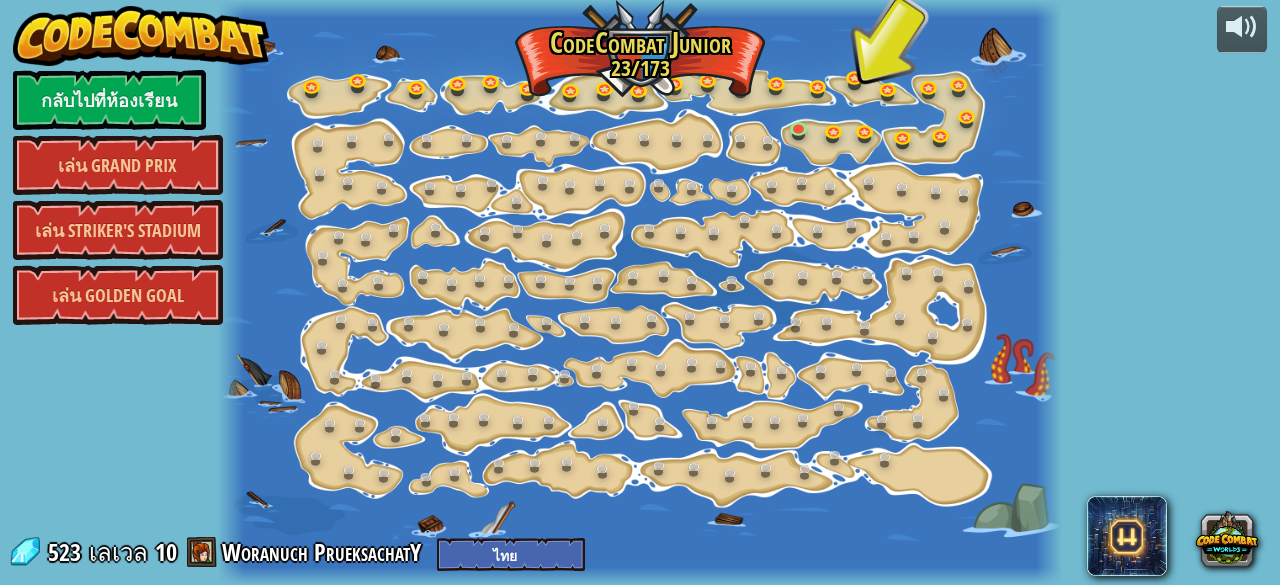 select on "th" 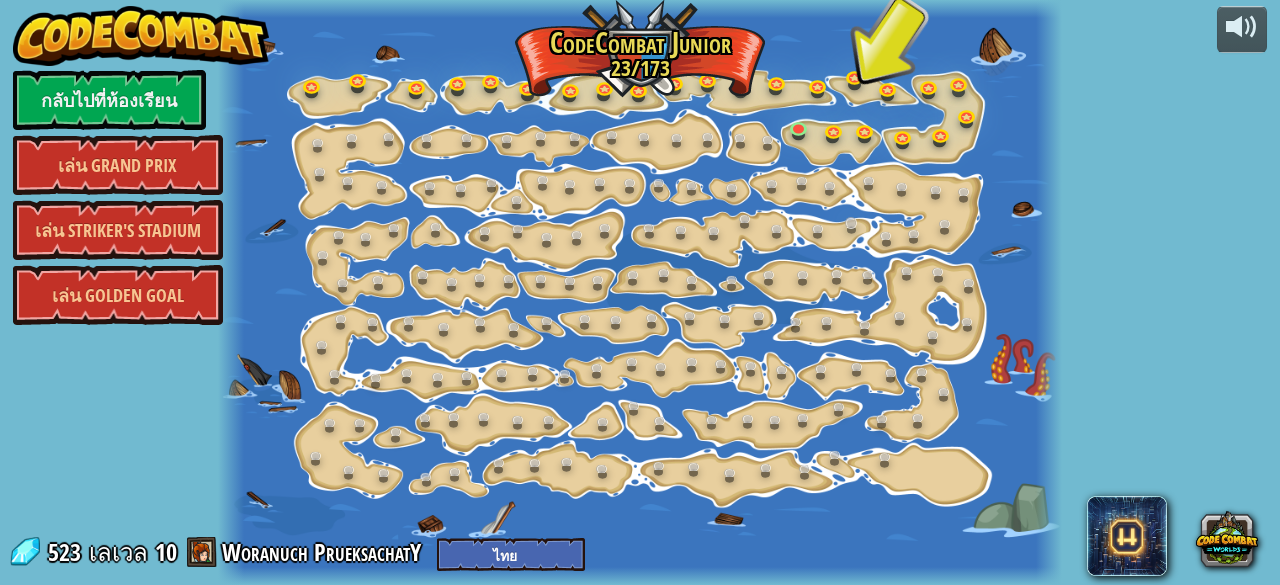 scroll, scrollTop: 0, scrollLeft: 0, axis: both 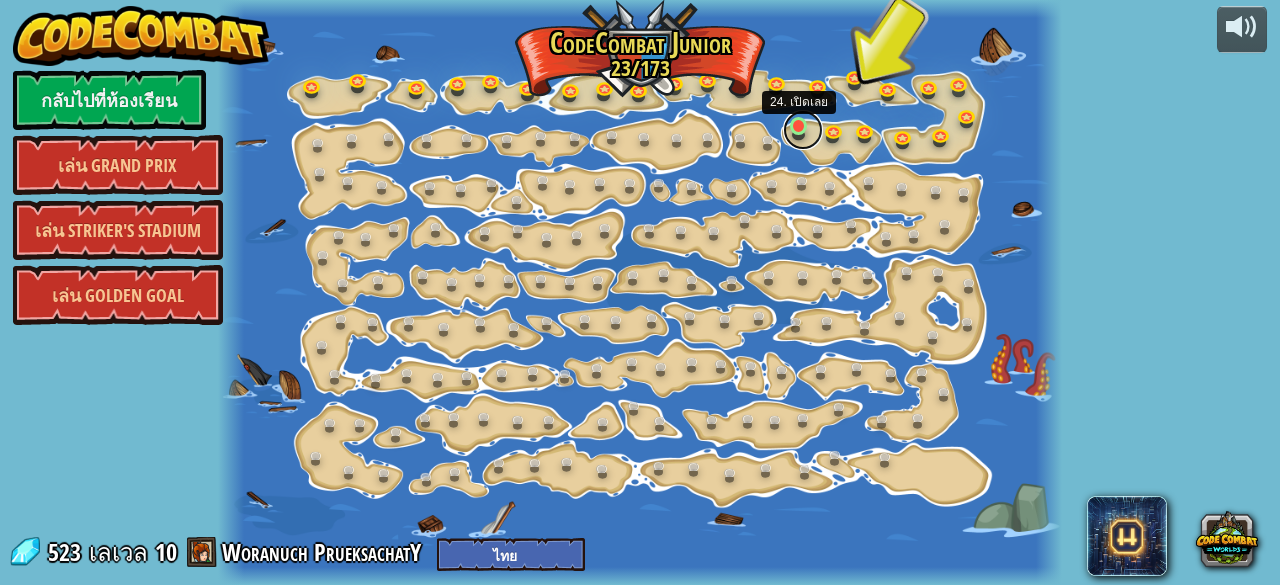click at bounding box center [803, 130] 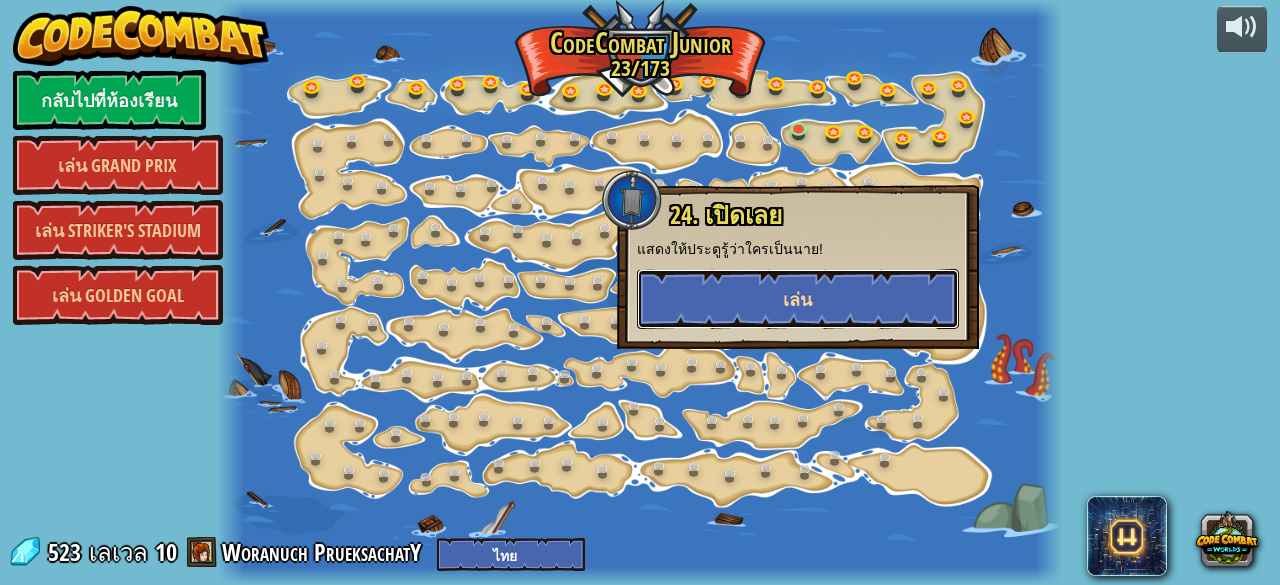 click on "เล่น" at bounding box center [798, 299] 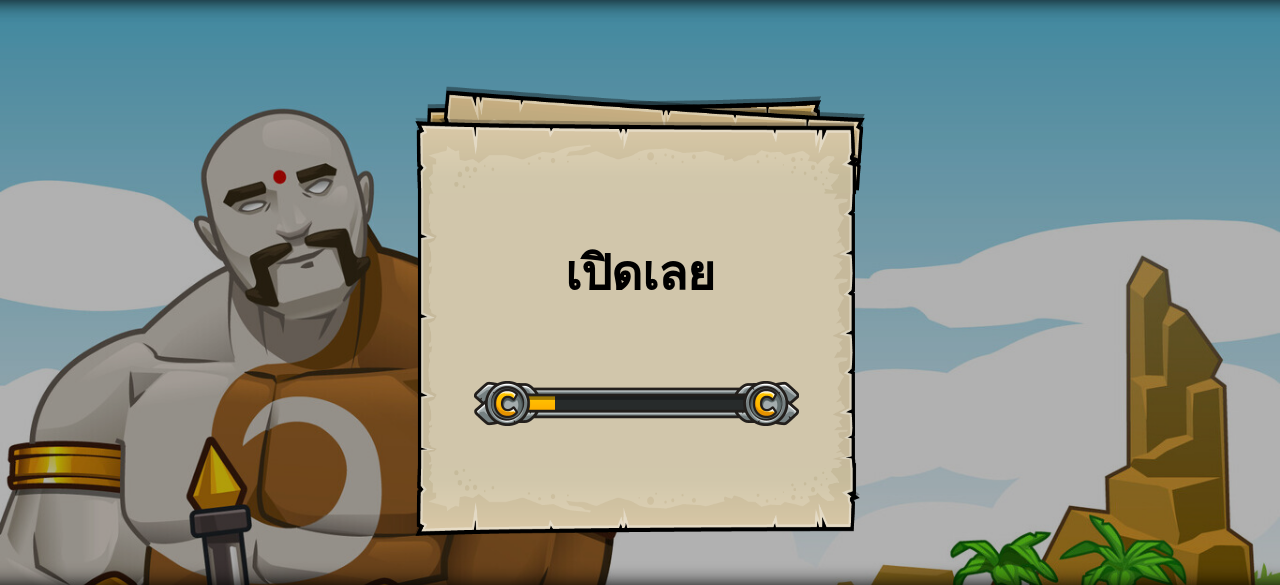 click on "เปิดเลย" at bounding box center [640, 272] 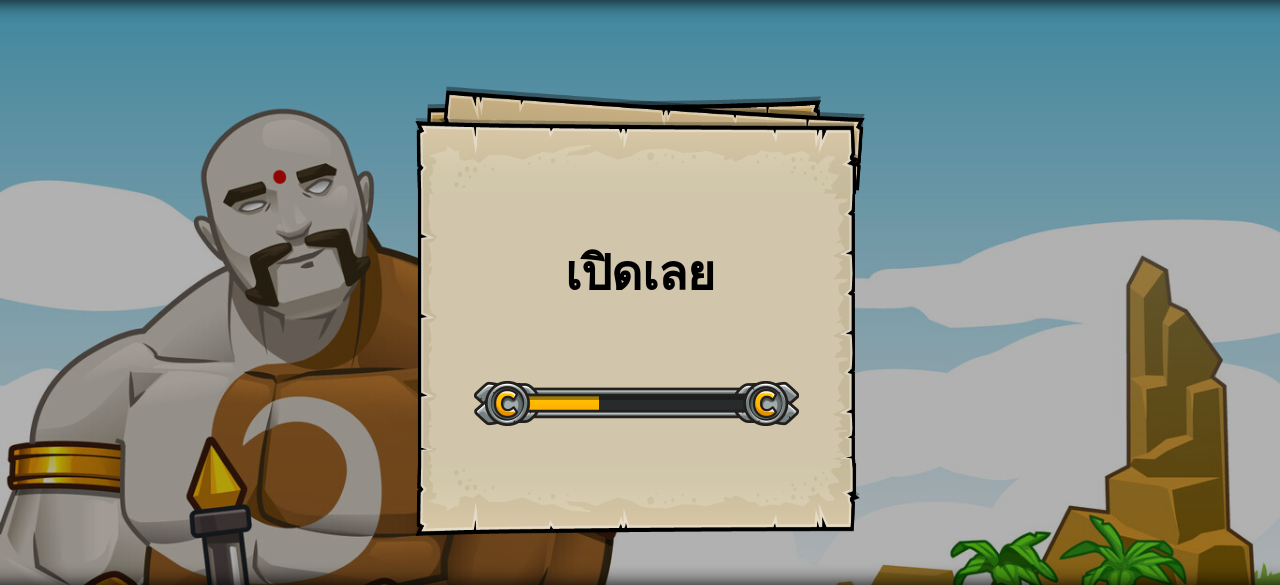 click on "เปิดเลย Goals Start Level เกิดข้อผิดพลาดในการโหลดจากเซิร์ฟเวอร์ ลองรีเฟรชหน้า ต้องมีการสมัครสมาชิกเพื่อเล่นด่านนี้ สมัครสมาชิก คุณต้องเข้าร่วมคลาสเพื่อเล่นระดับนี้ กลับไปที่หลักสูตรของฉัน ขอให้คุณครูของคุณมอบใบอนุญาตให้คุณเพื่อที่คุณจะได้เล่น CodeCombat ต่อ! กลับไปที่หลักสูตรของฉัน ระดับนี้ถูกล็อก กลับไปที่หลักสูตรของฉัน" at bounding box center (640, 311) 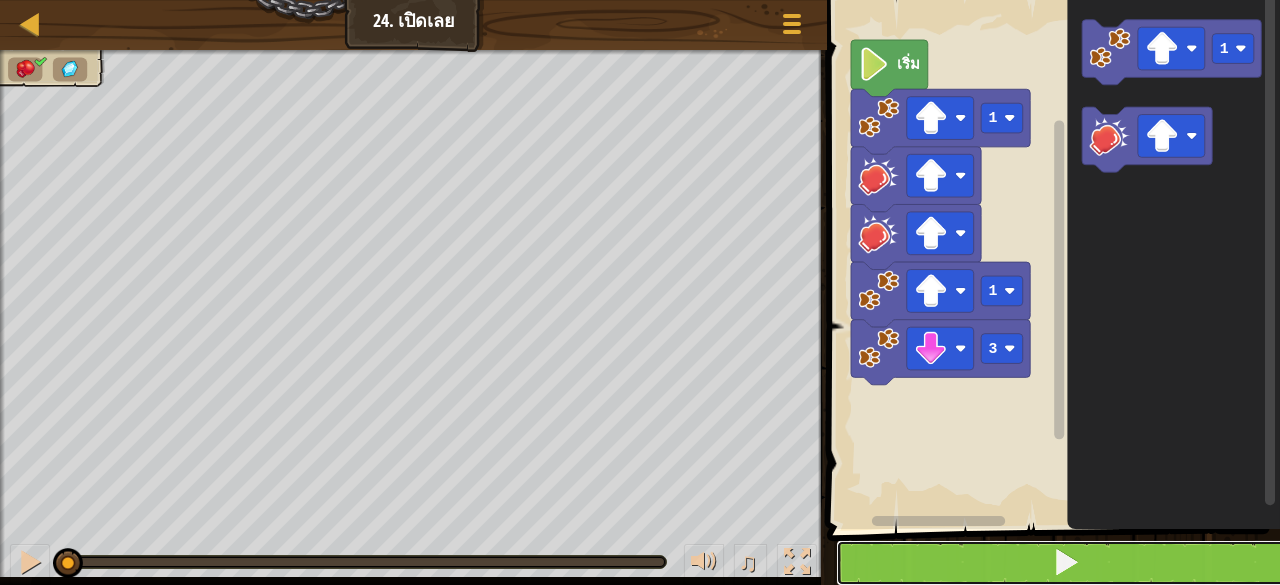 click at bounding box center [1065, 563] 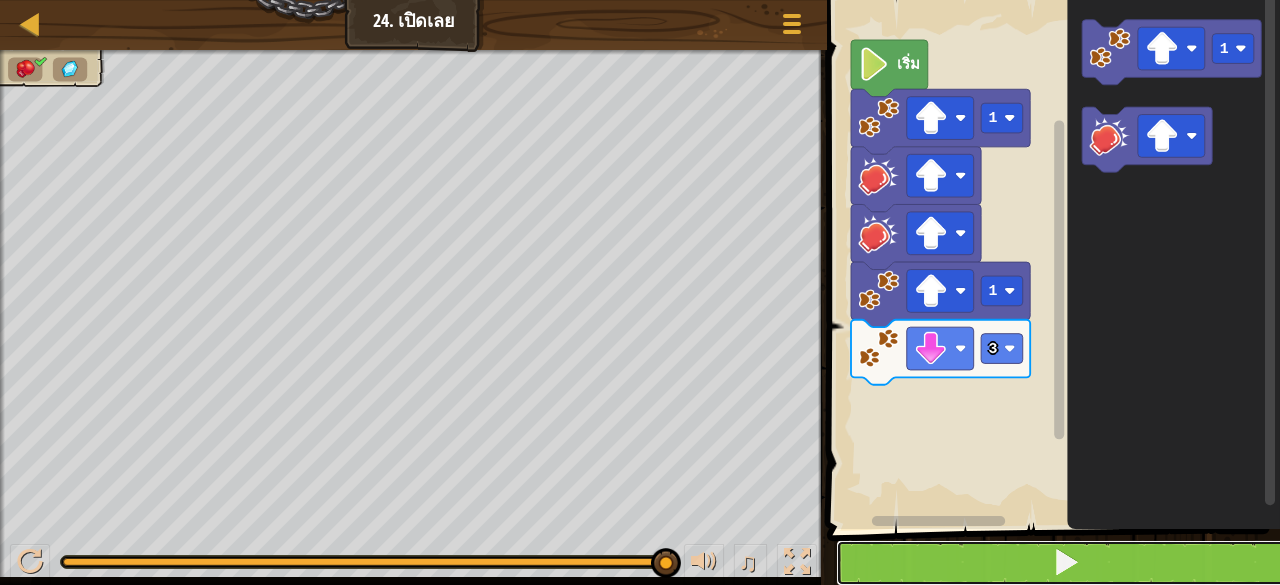 drag, startPoint x: 1218, startPoint y: 545, endPoint x: 1216, endPoint y: 555, distance: 10.198039 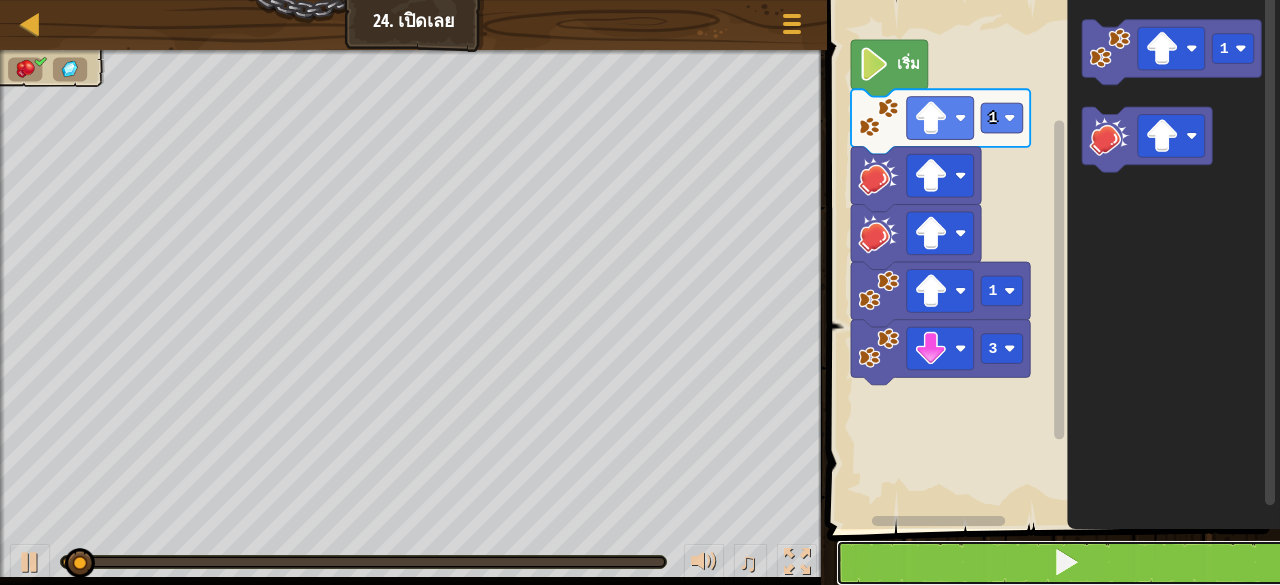 click at bounding box center [1065, 563] 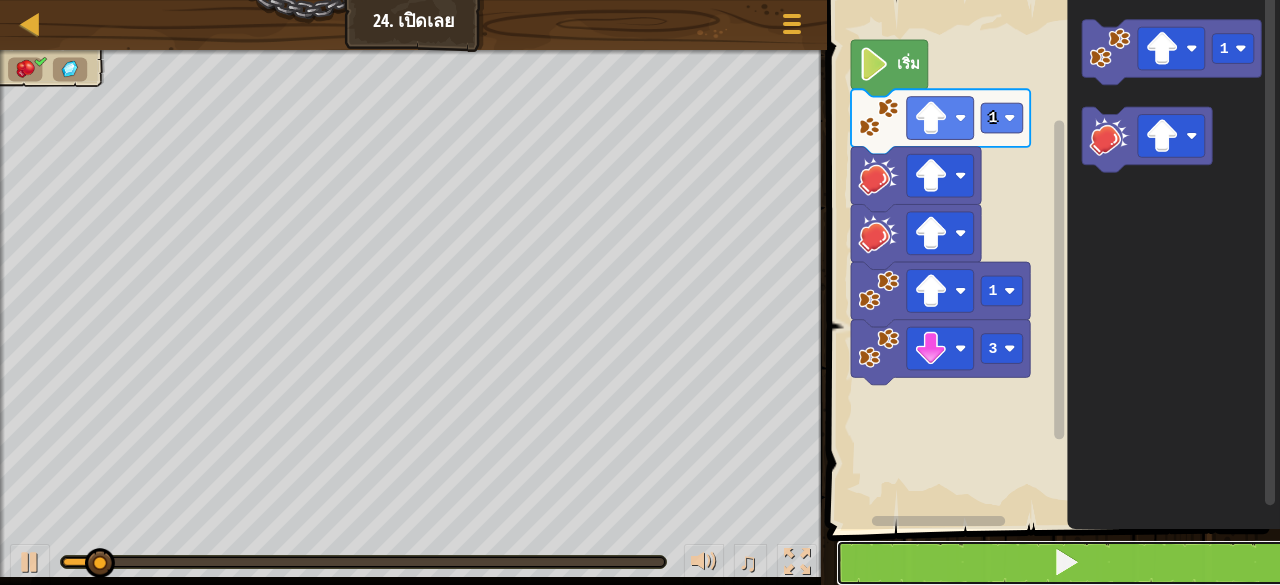 click at bounding box center [1065, 563] 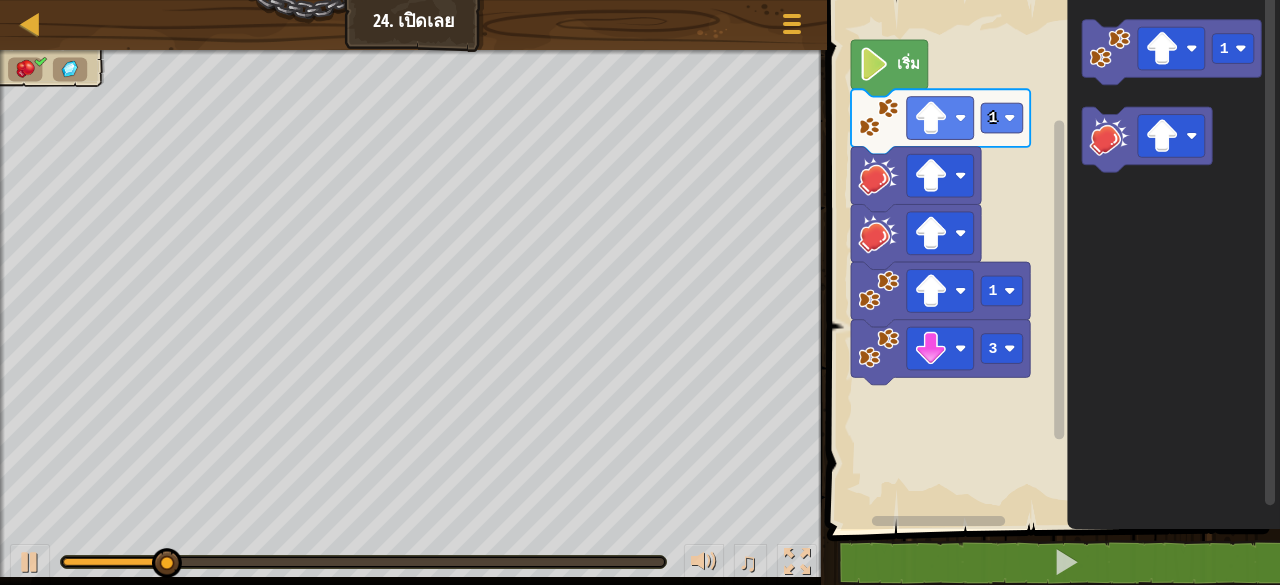 click 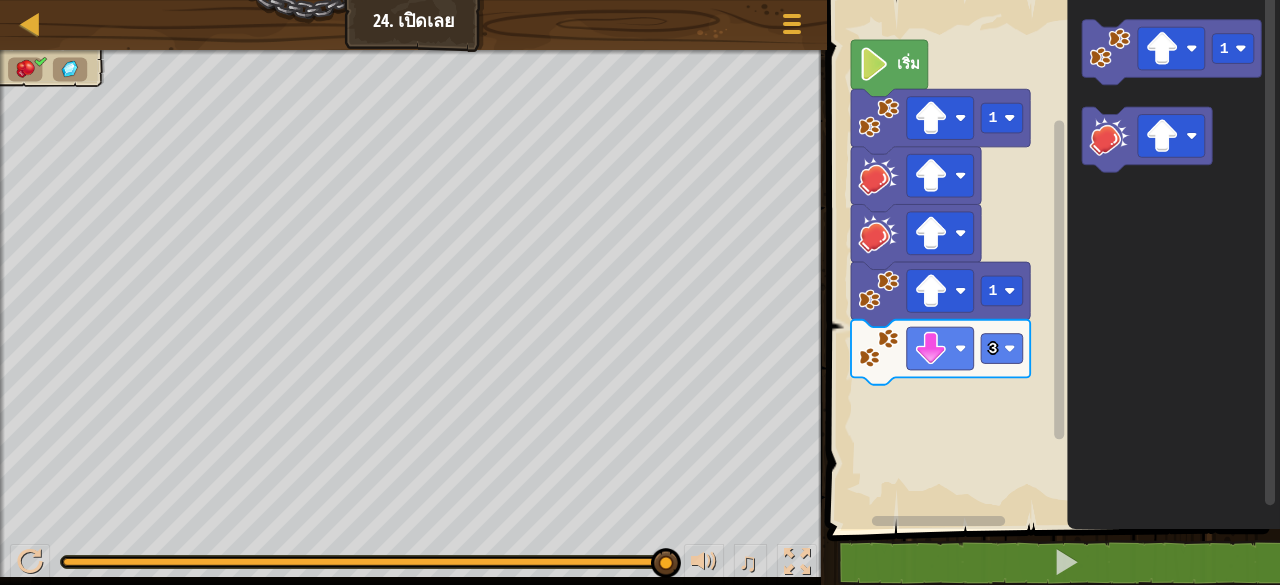 click 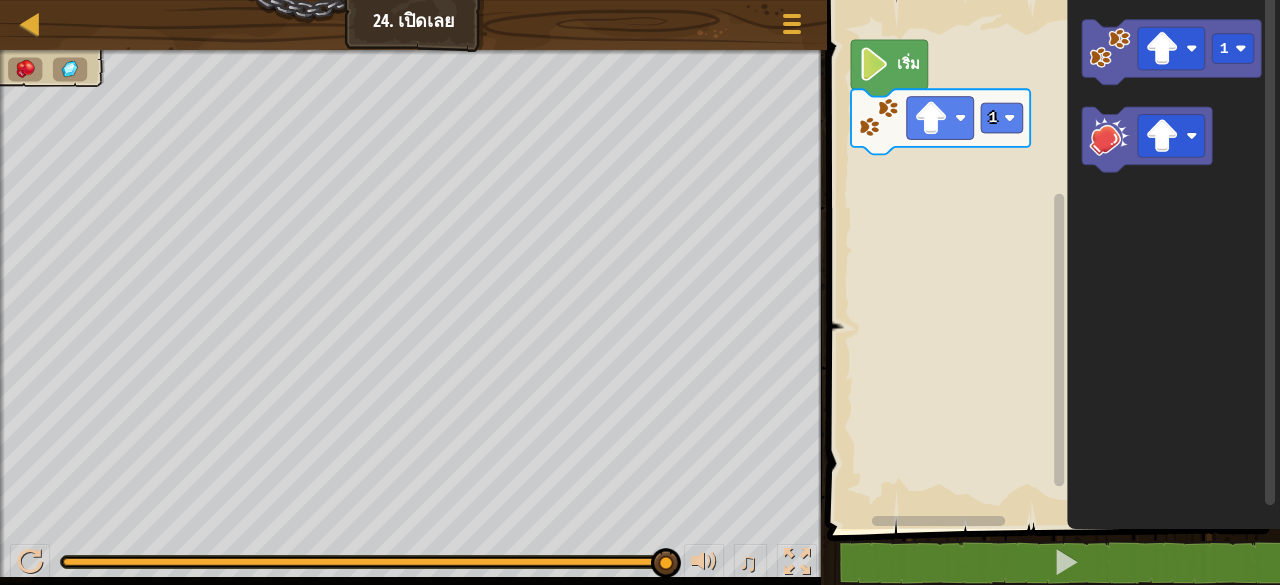 click 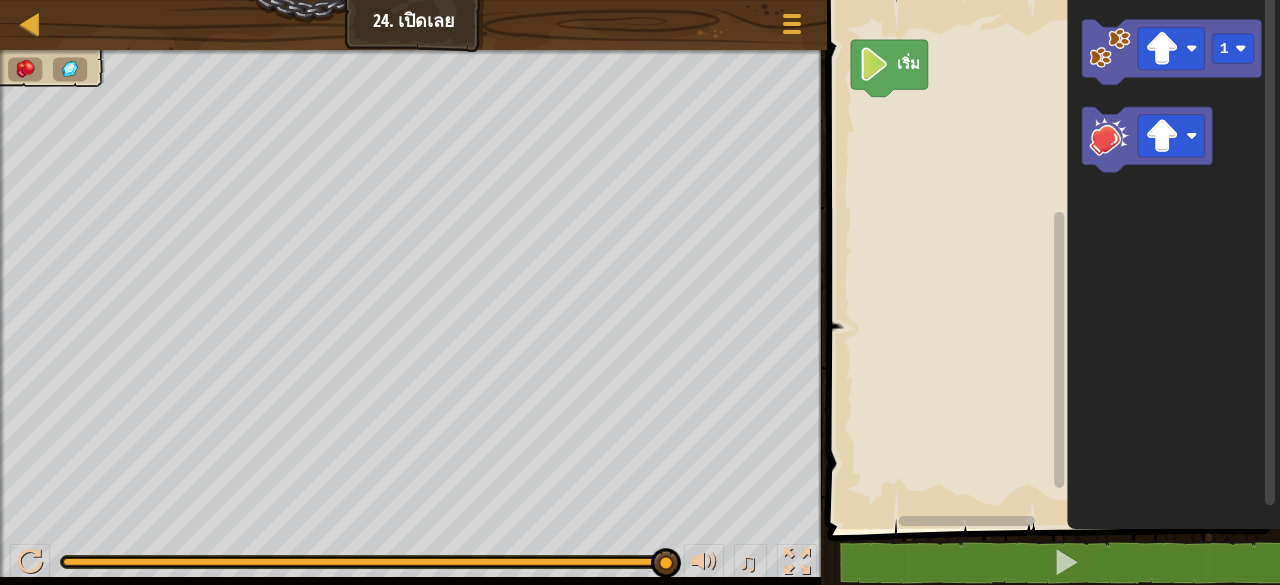 click 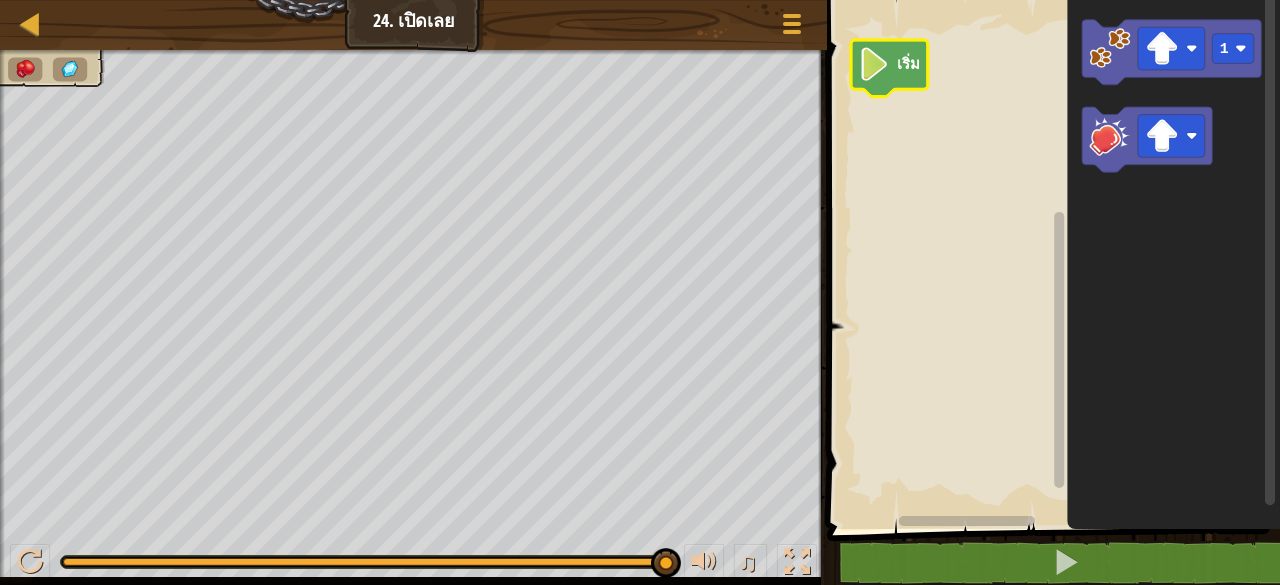 click 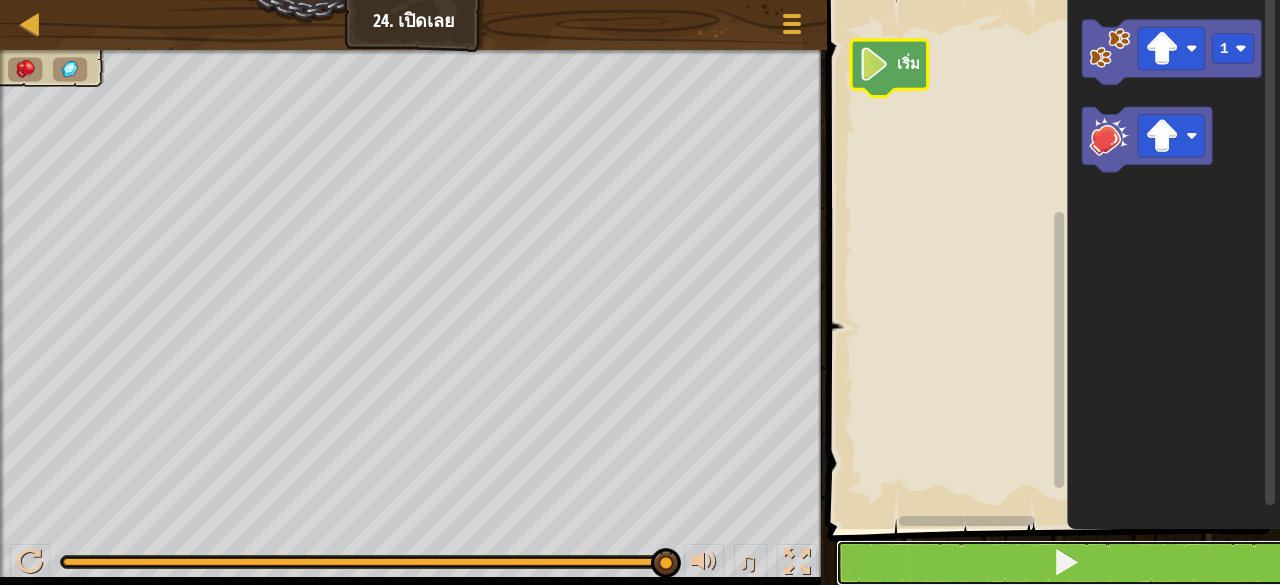 click at bounding box center (1065, 563) 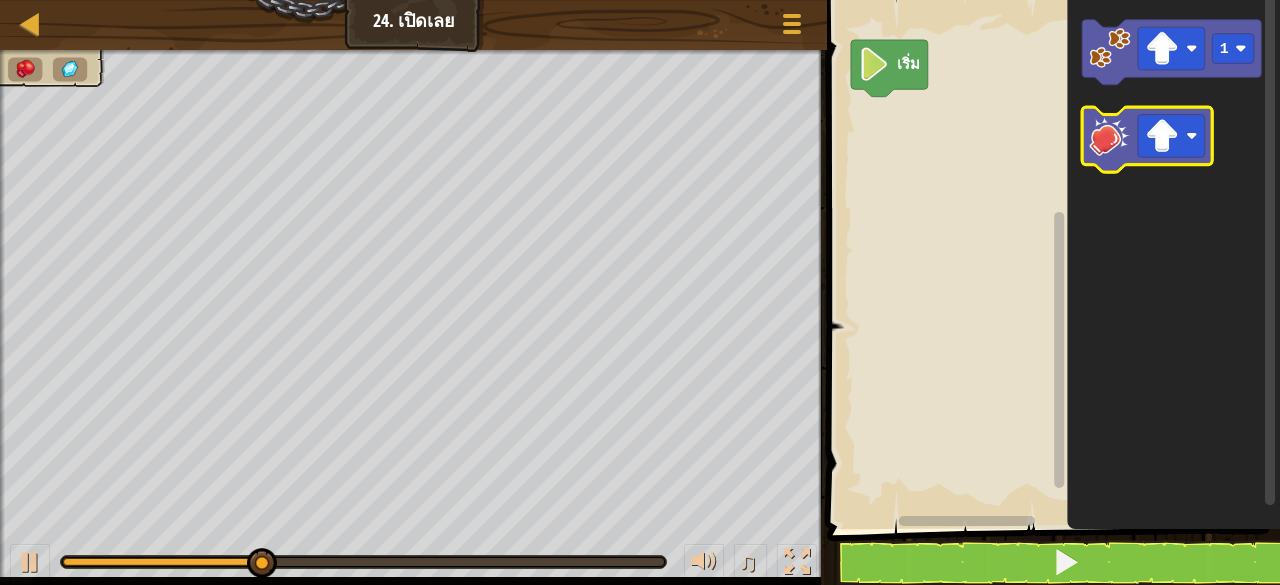 click 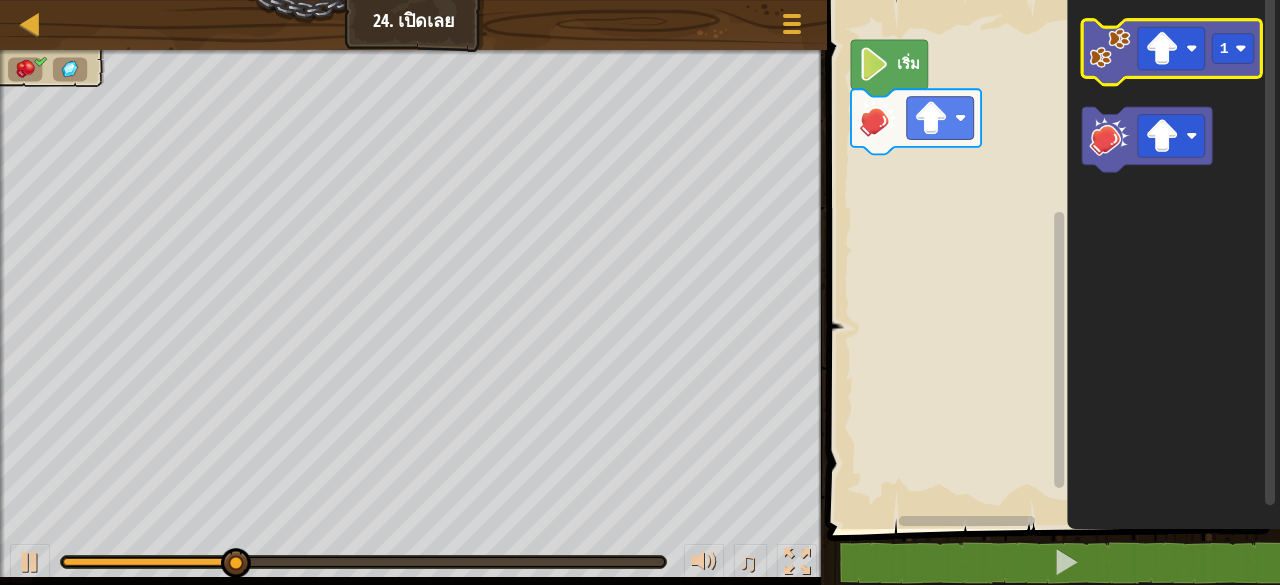 click 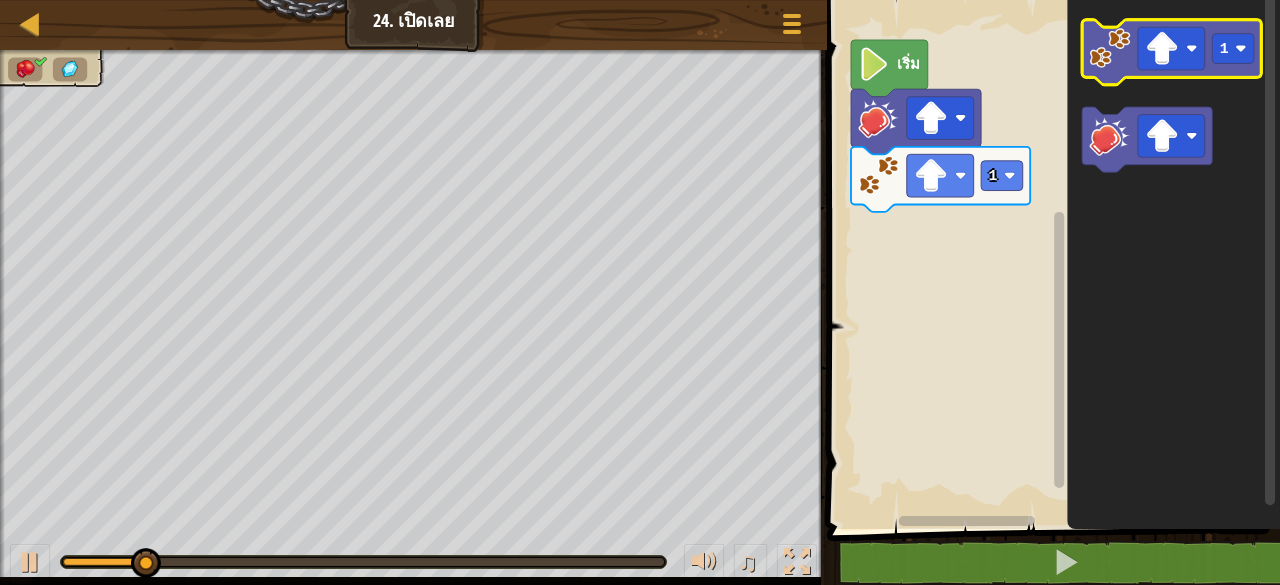 click 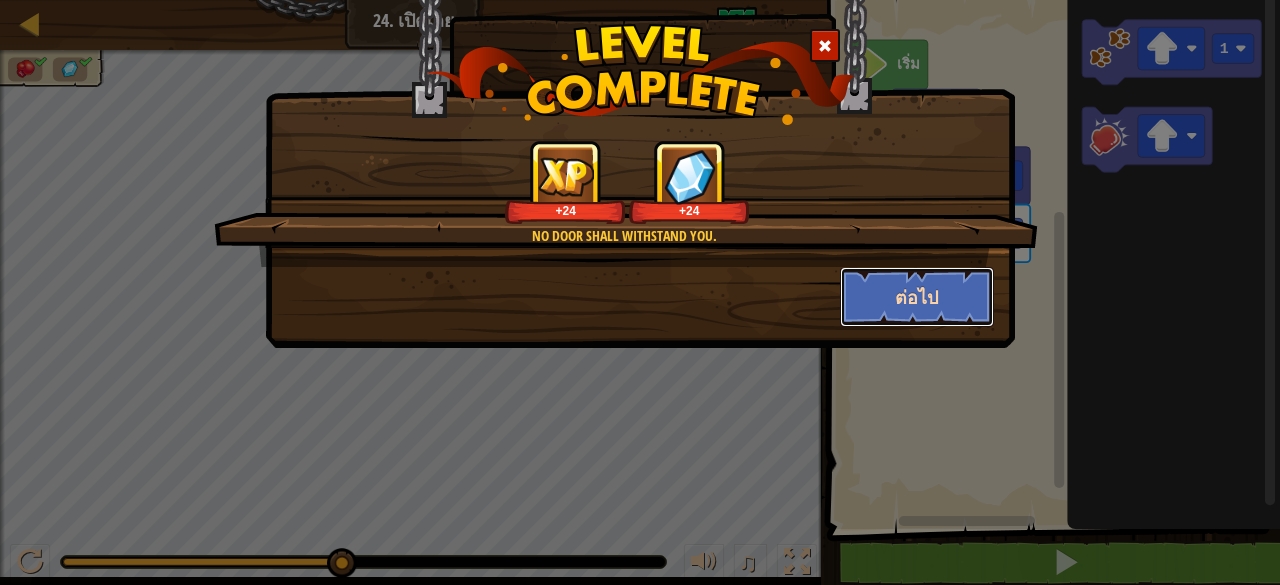 click on "ต่อไป" at bounding box center [917, 297] 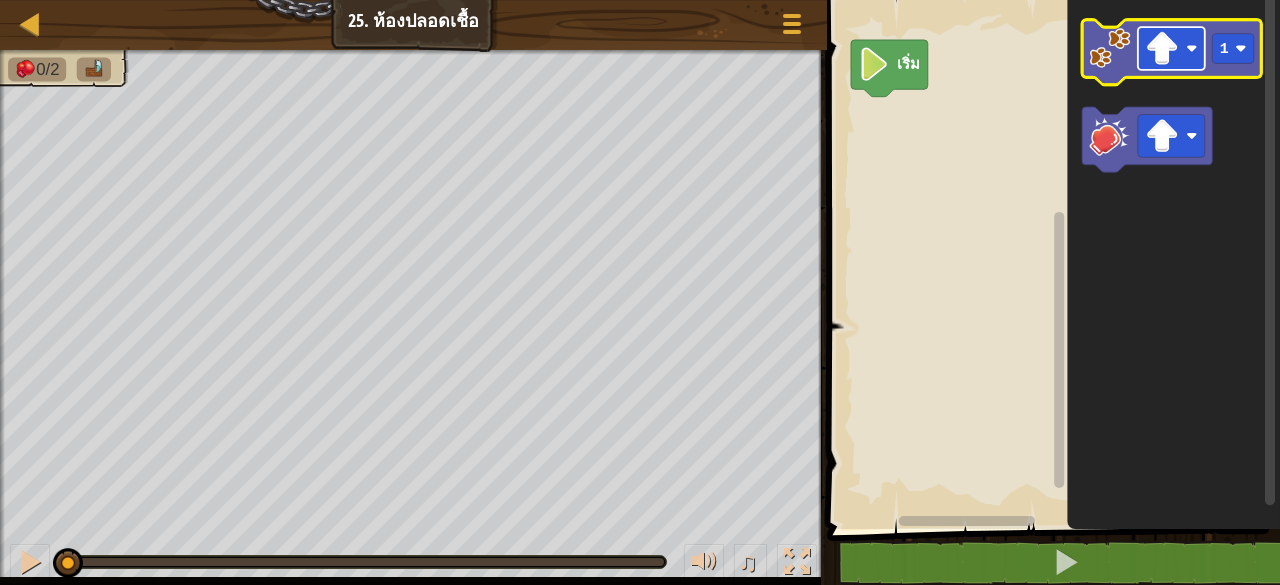 click 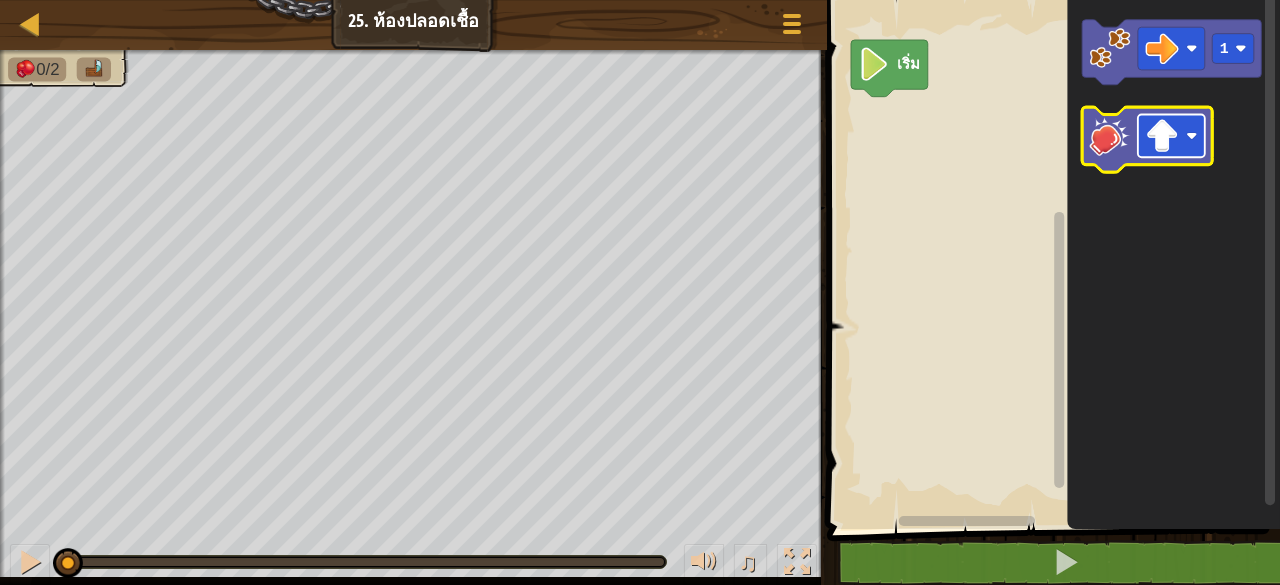 click 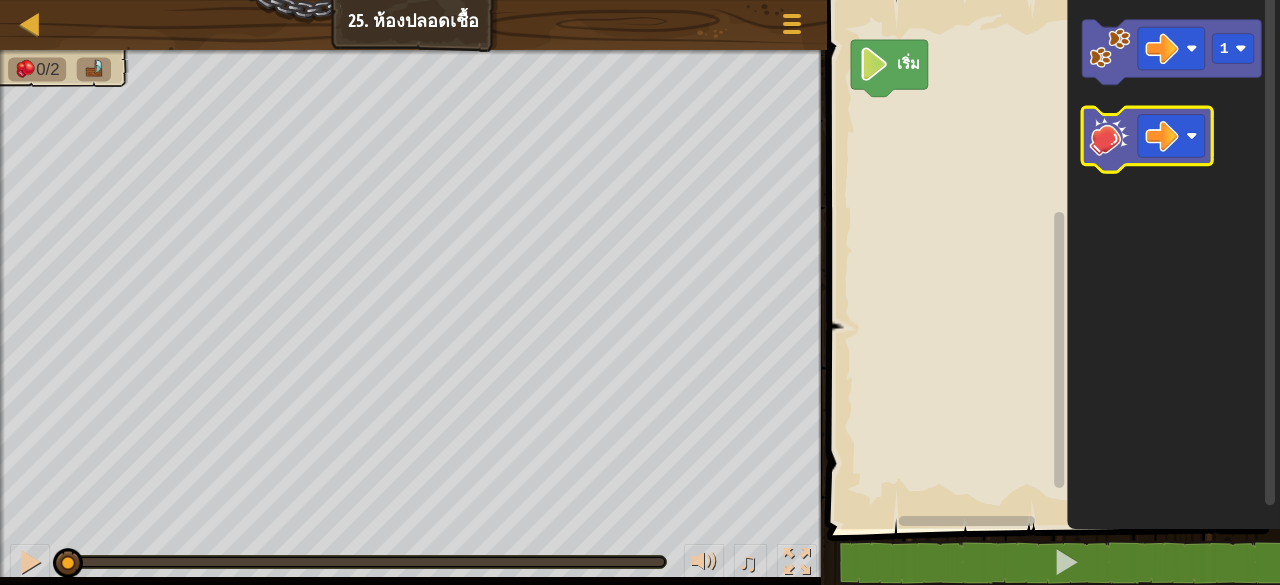 click 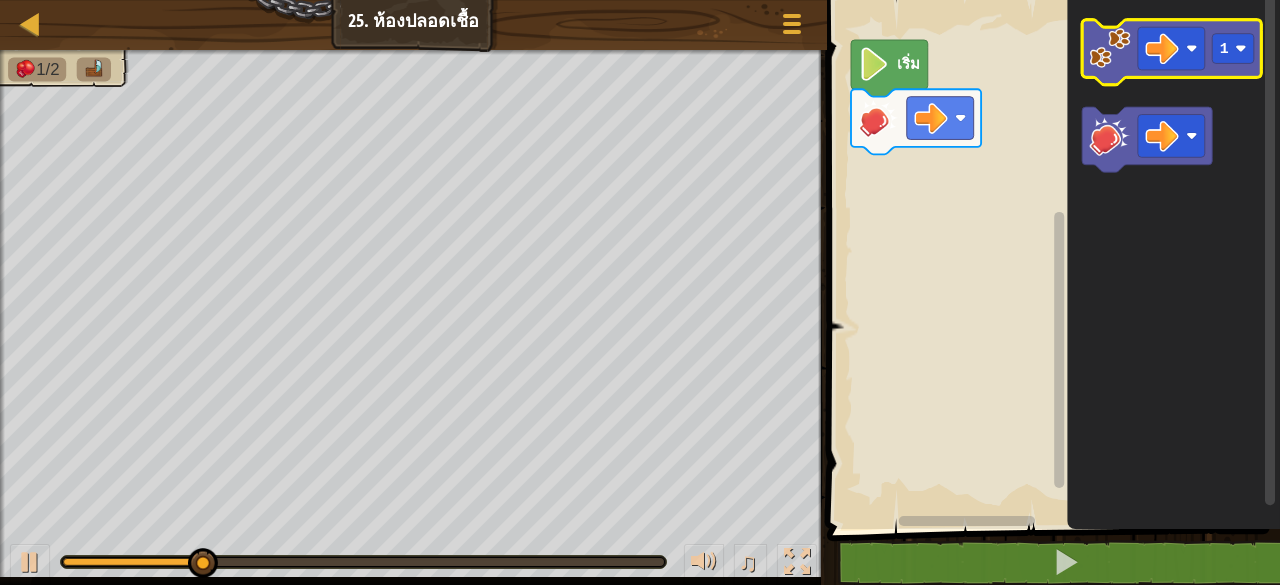 click 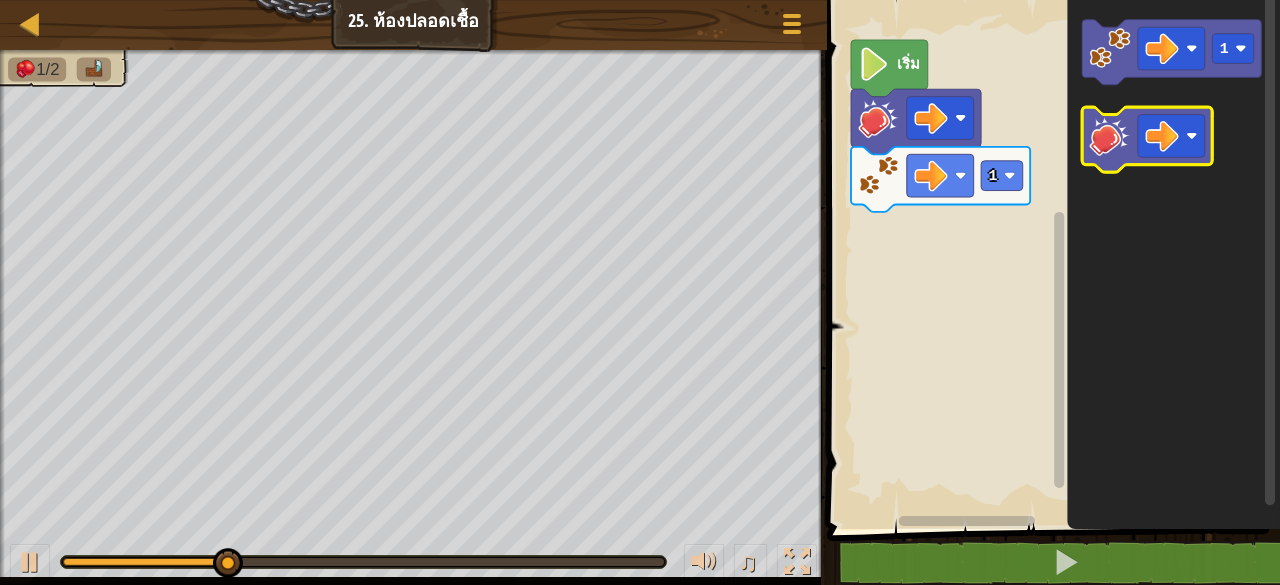 click 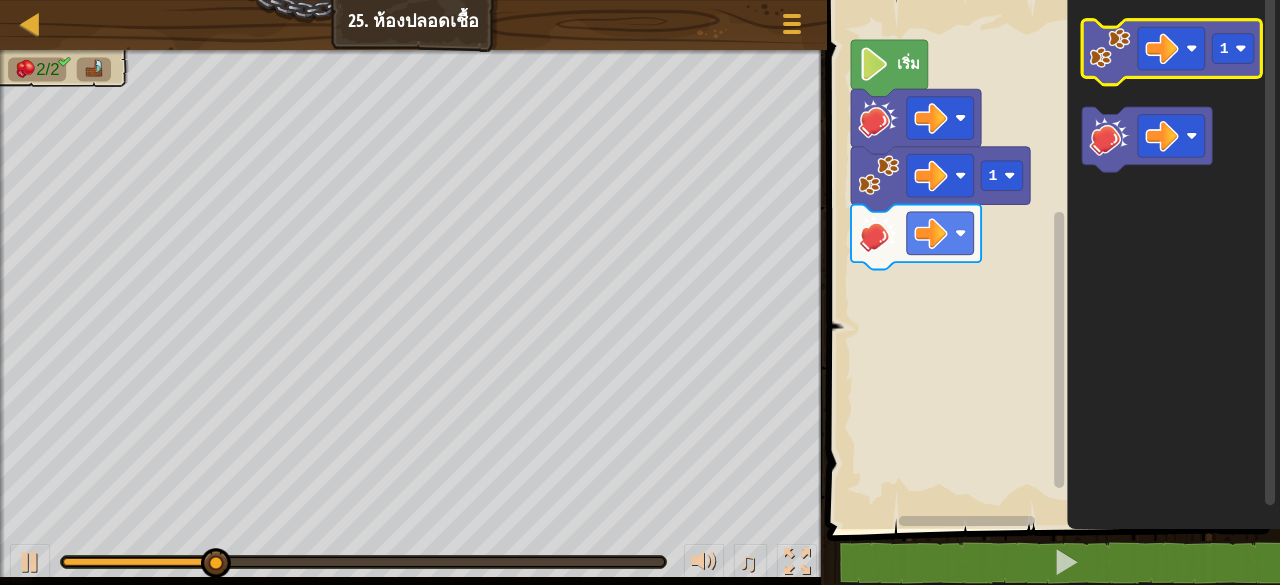 click 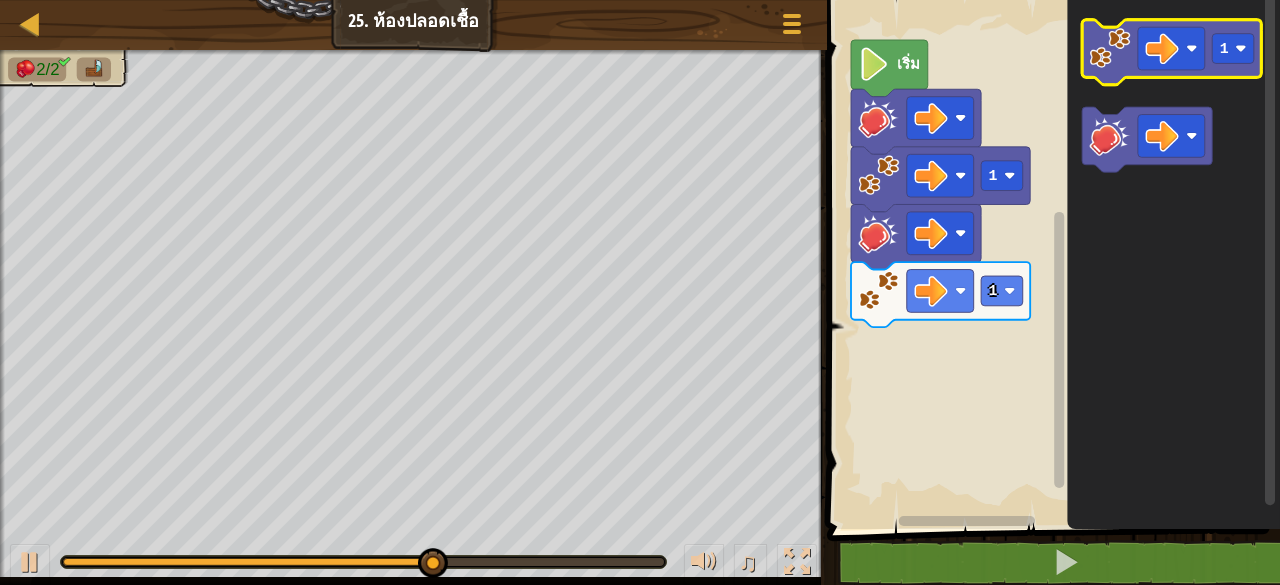click 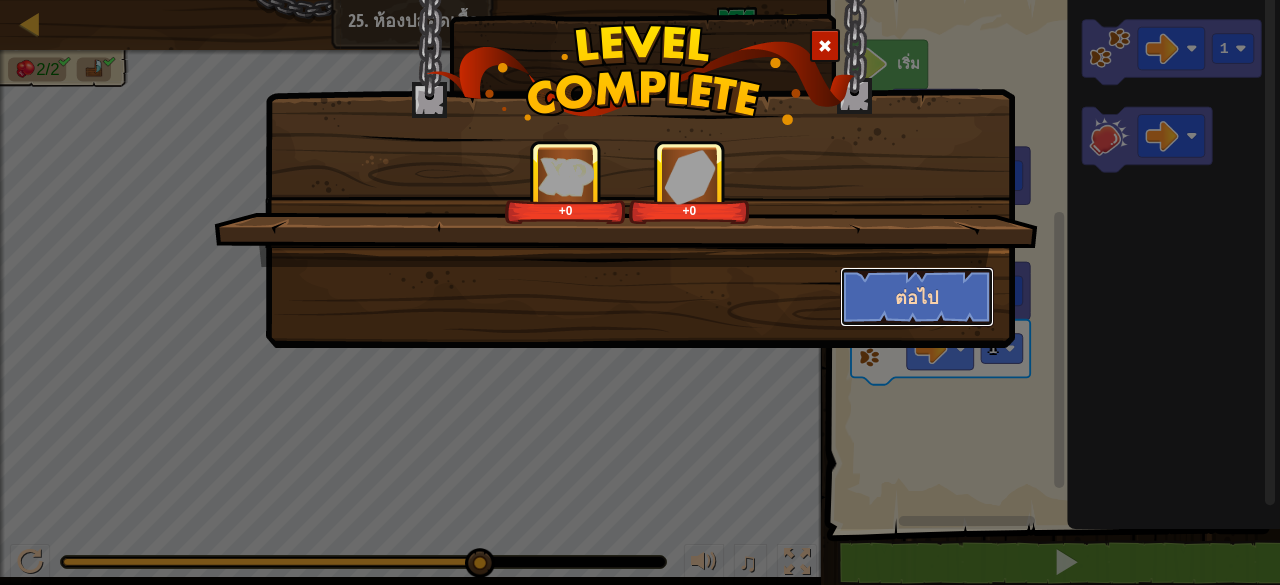 click on "ต่อไป" at bounding box center [917, 297] 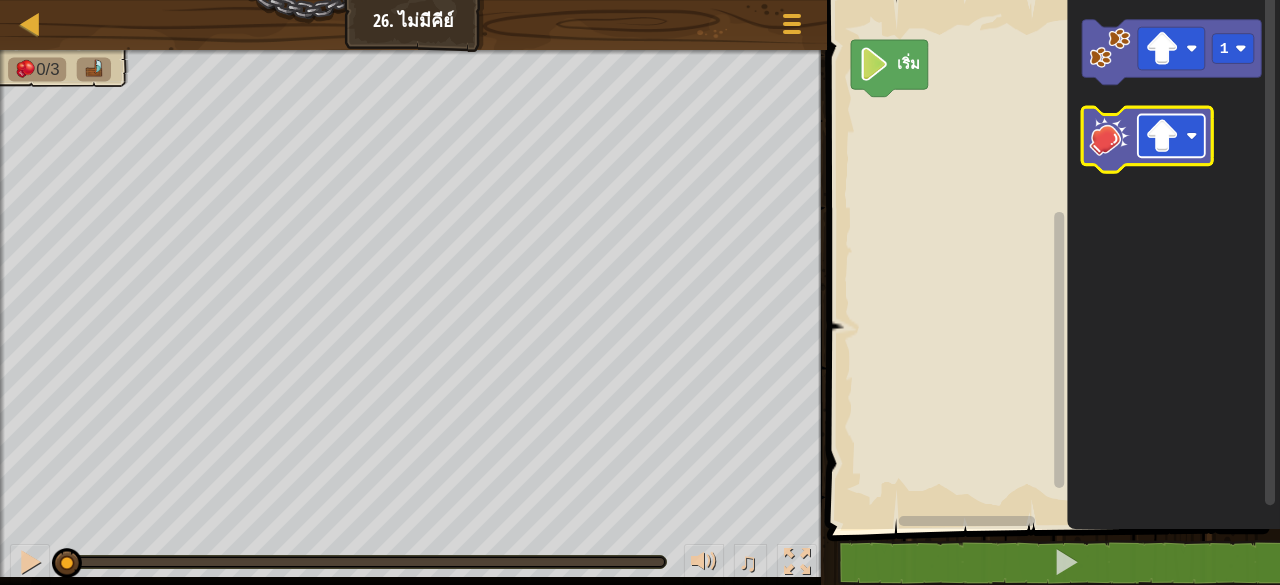 click 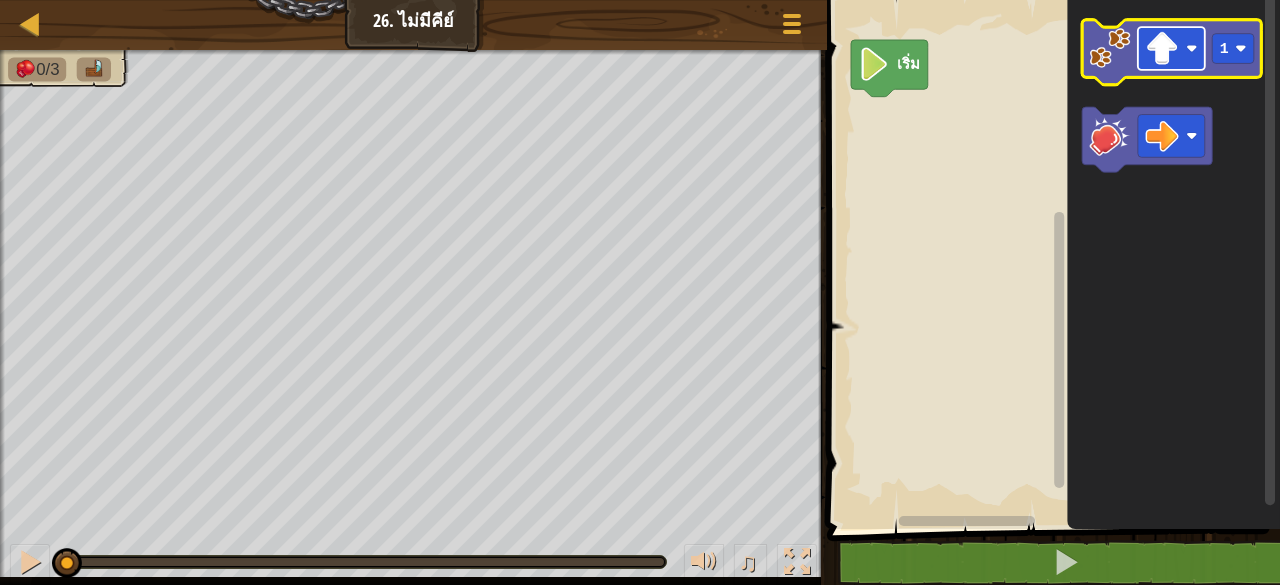 click 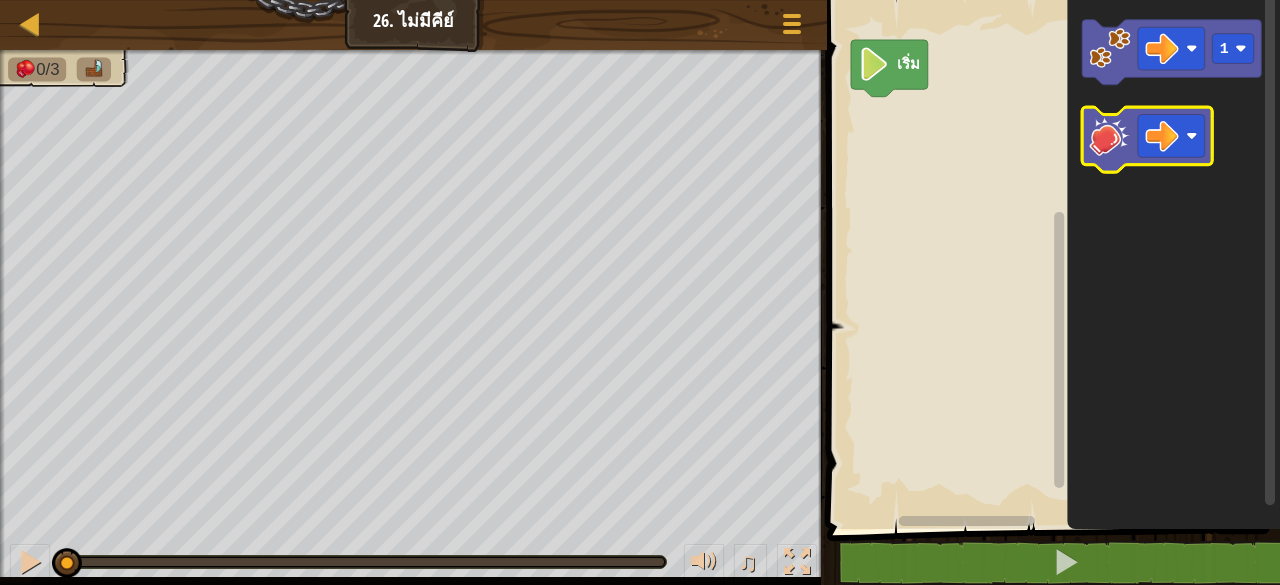 click 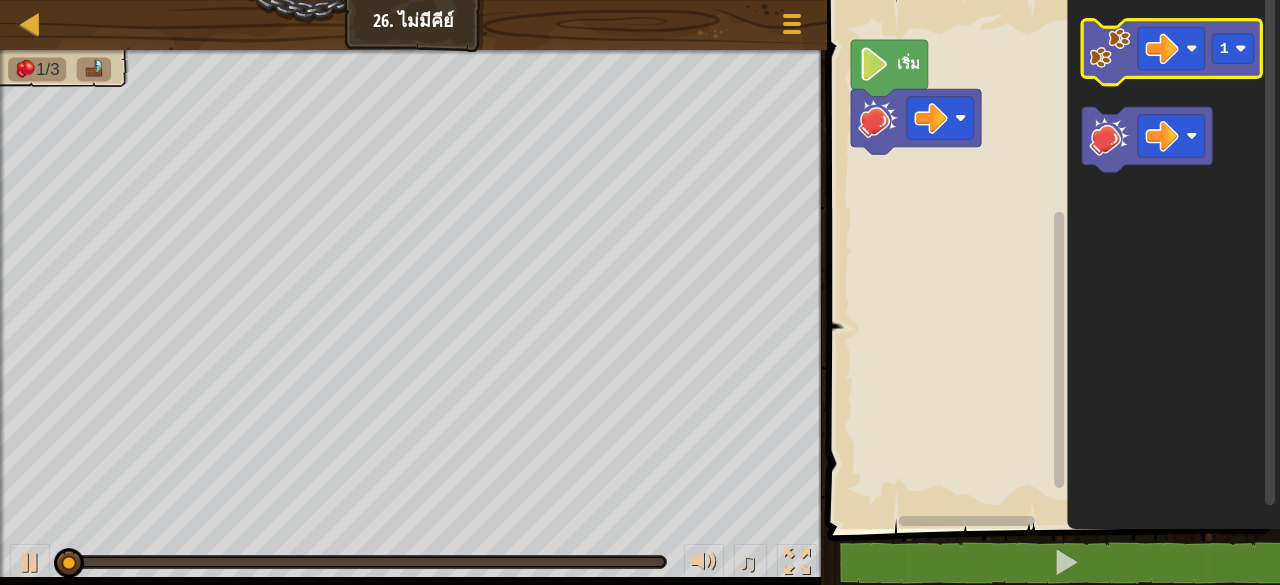 click 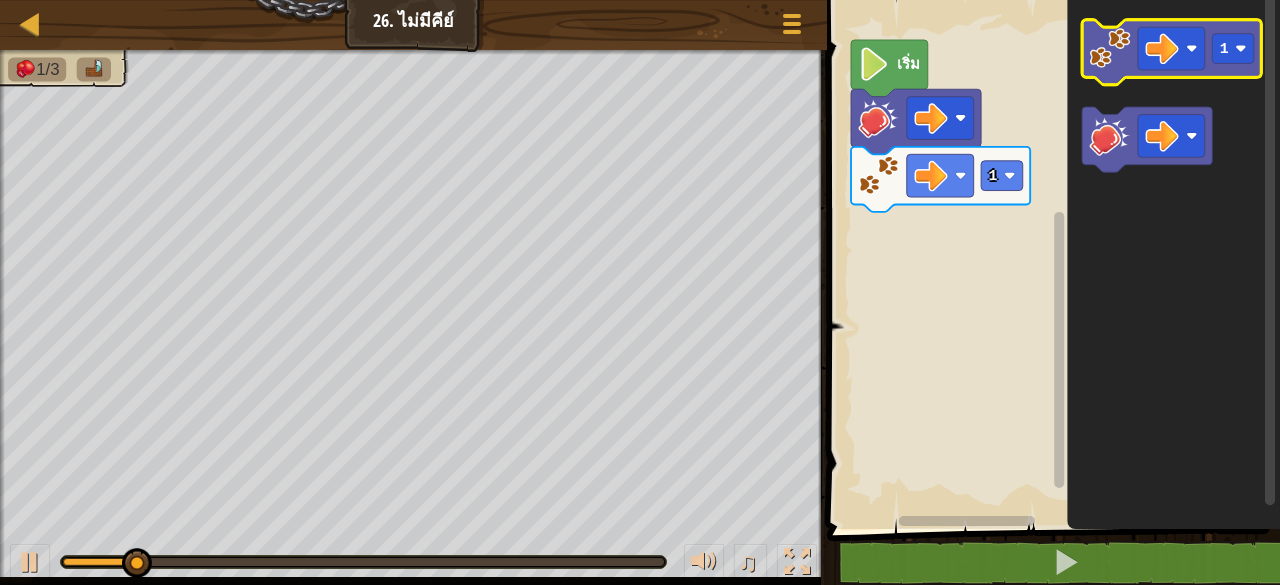 click 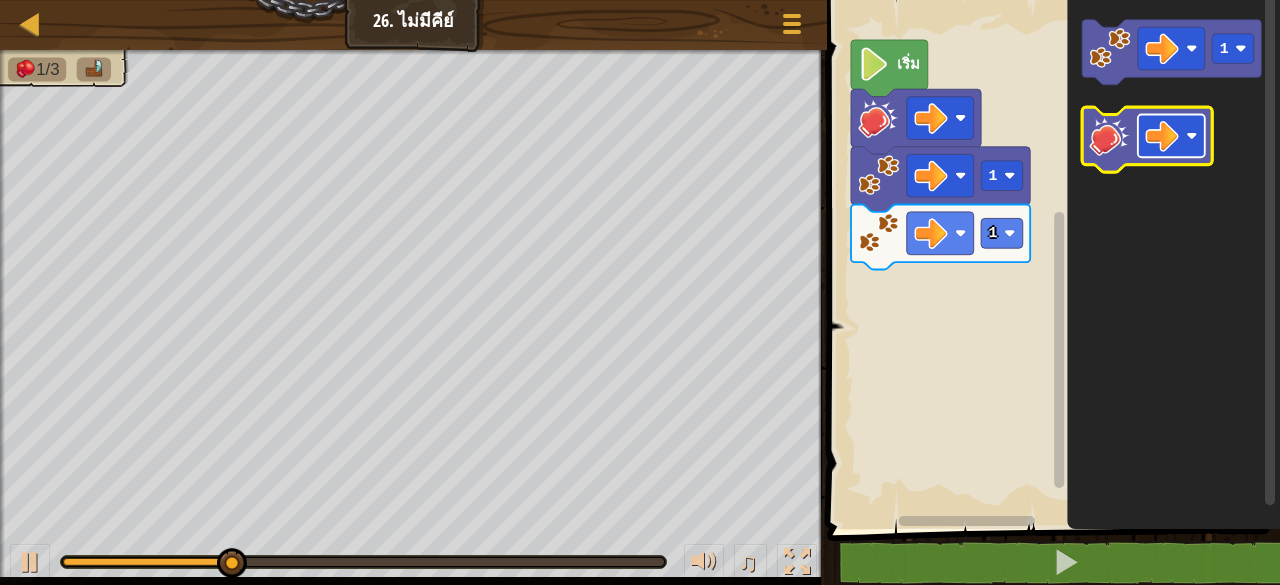 click 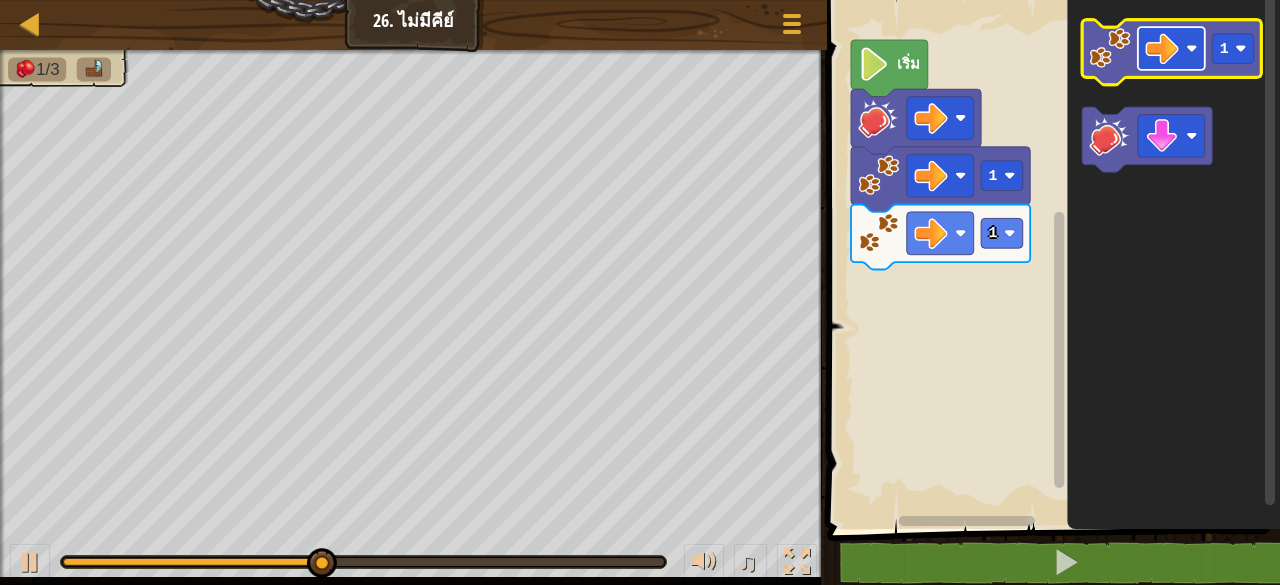 click 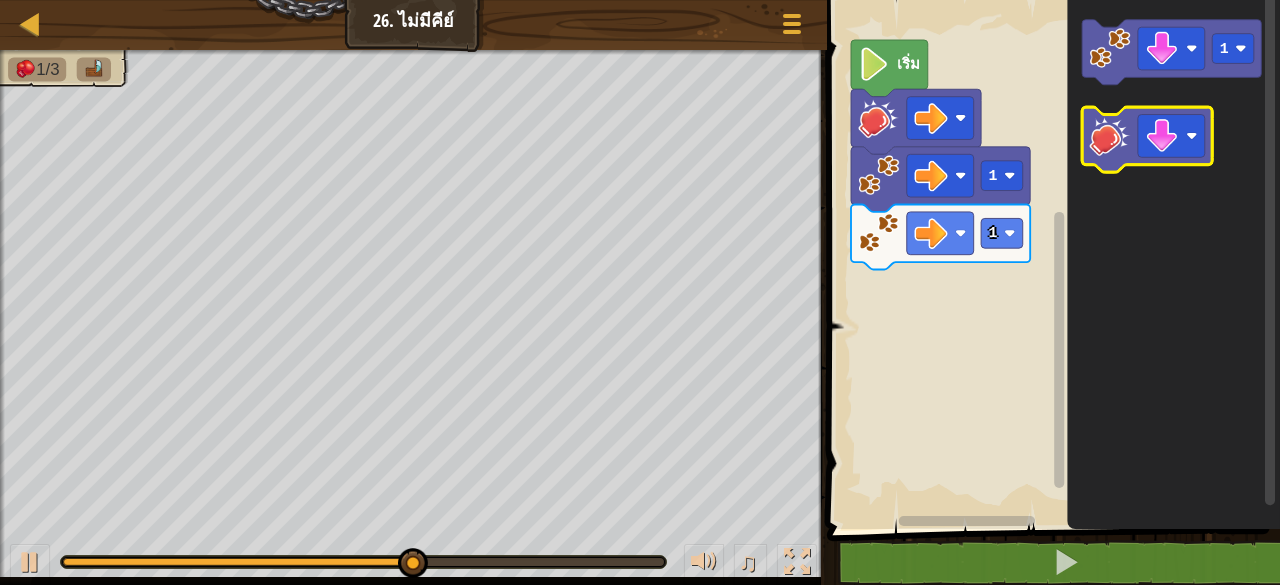 click 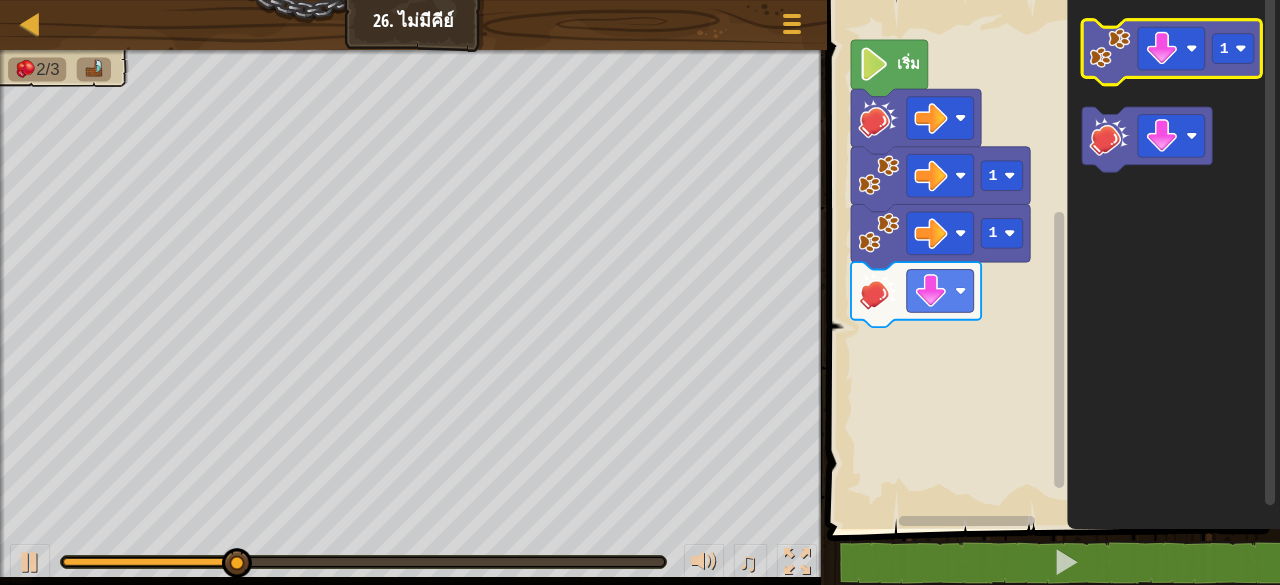 click 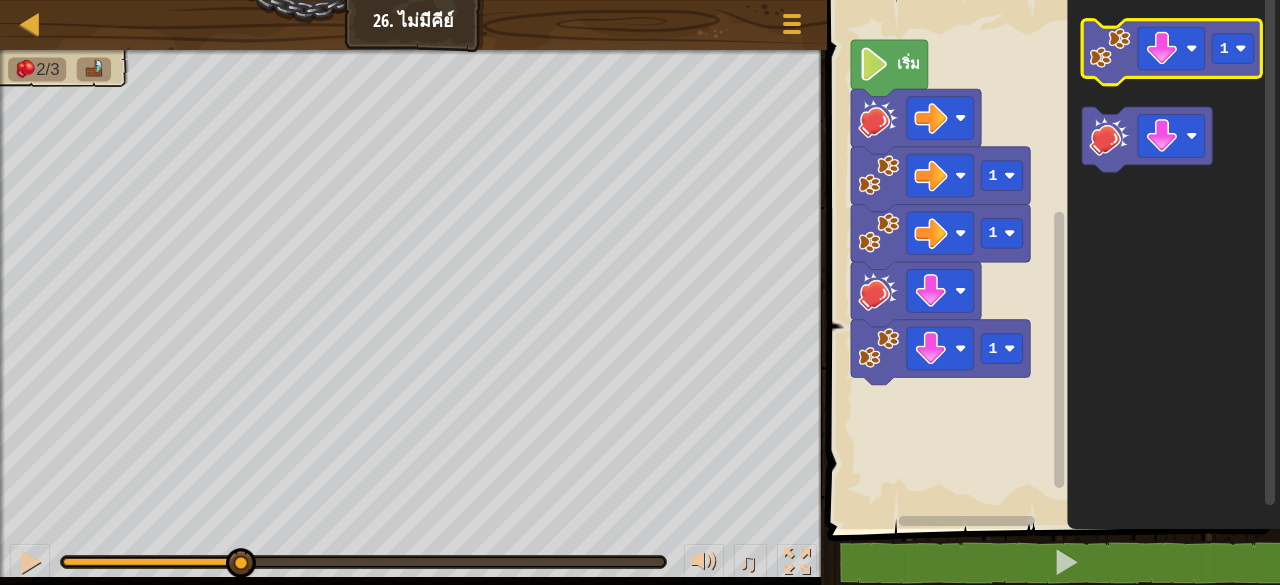 click 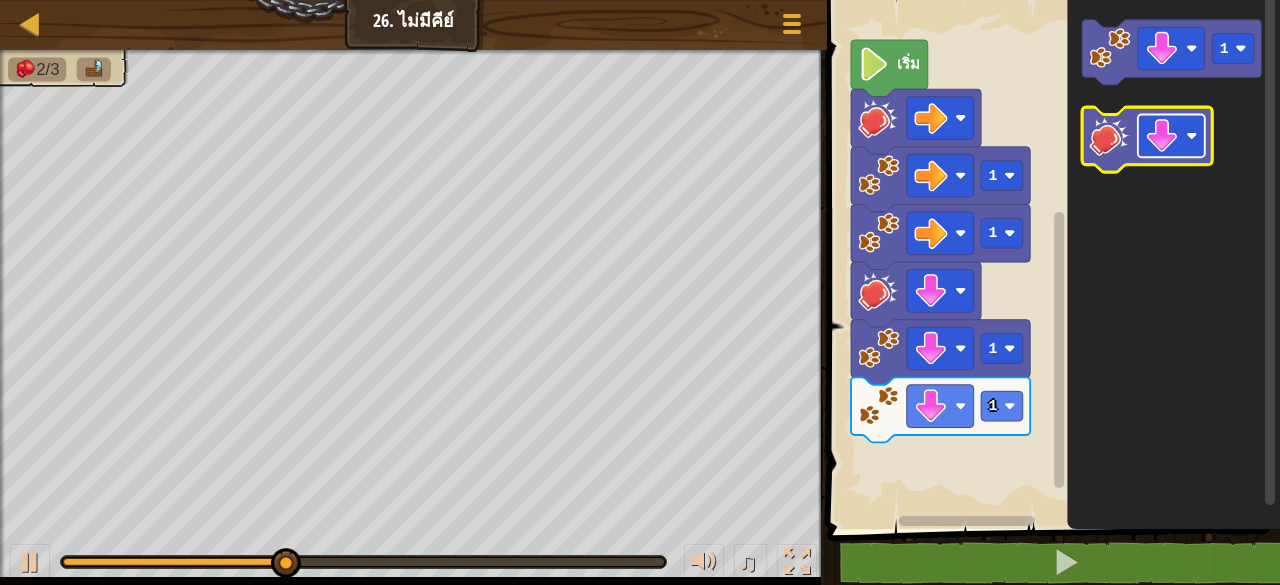 click 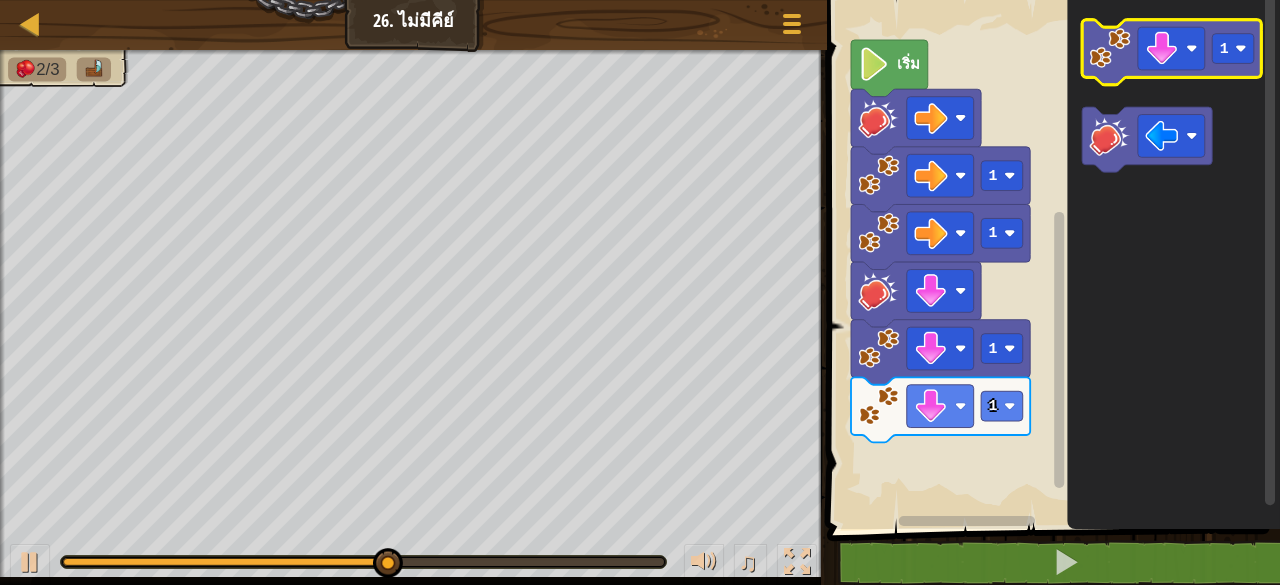 click 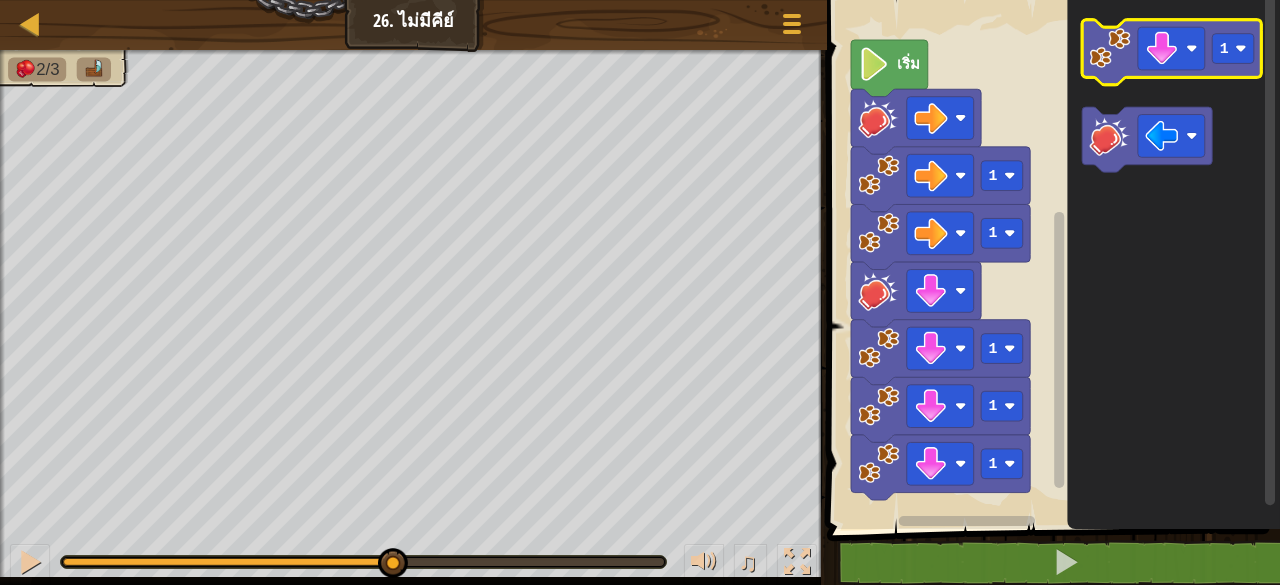 click 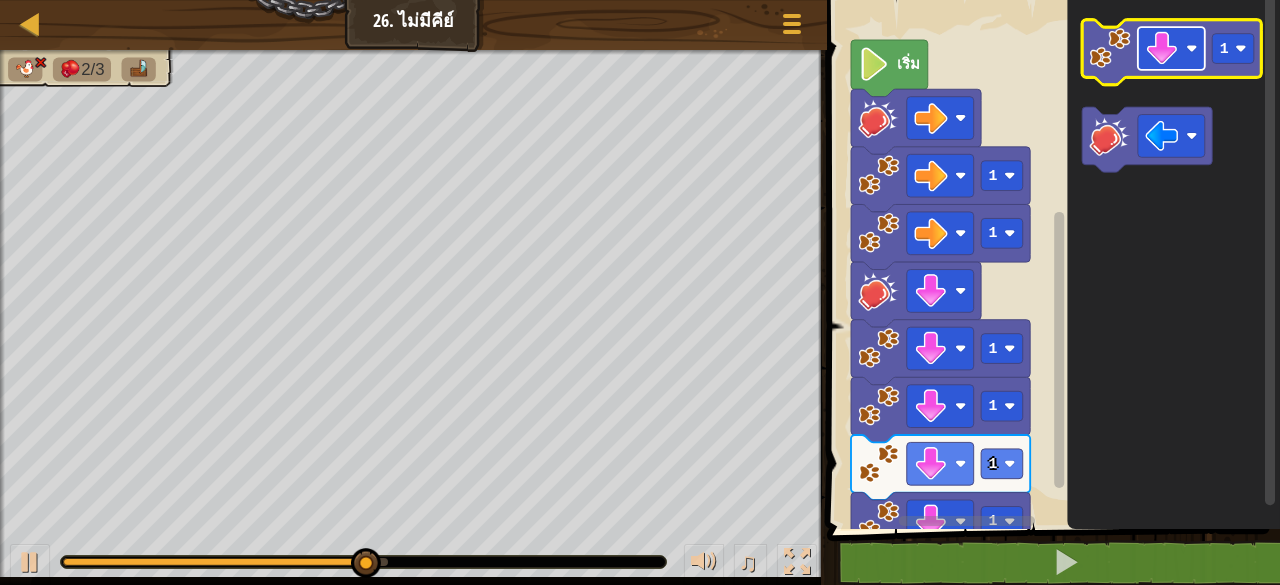 click 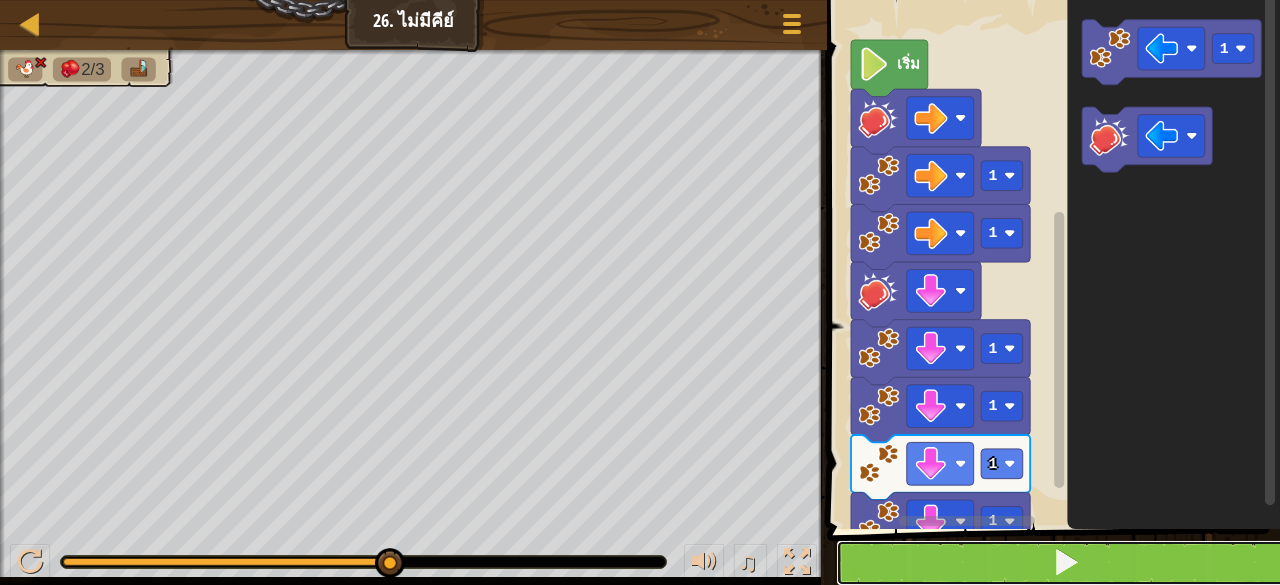 click at bounding box center (1065, 563) 